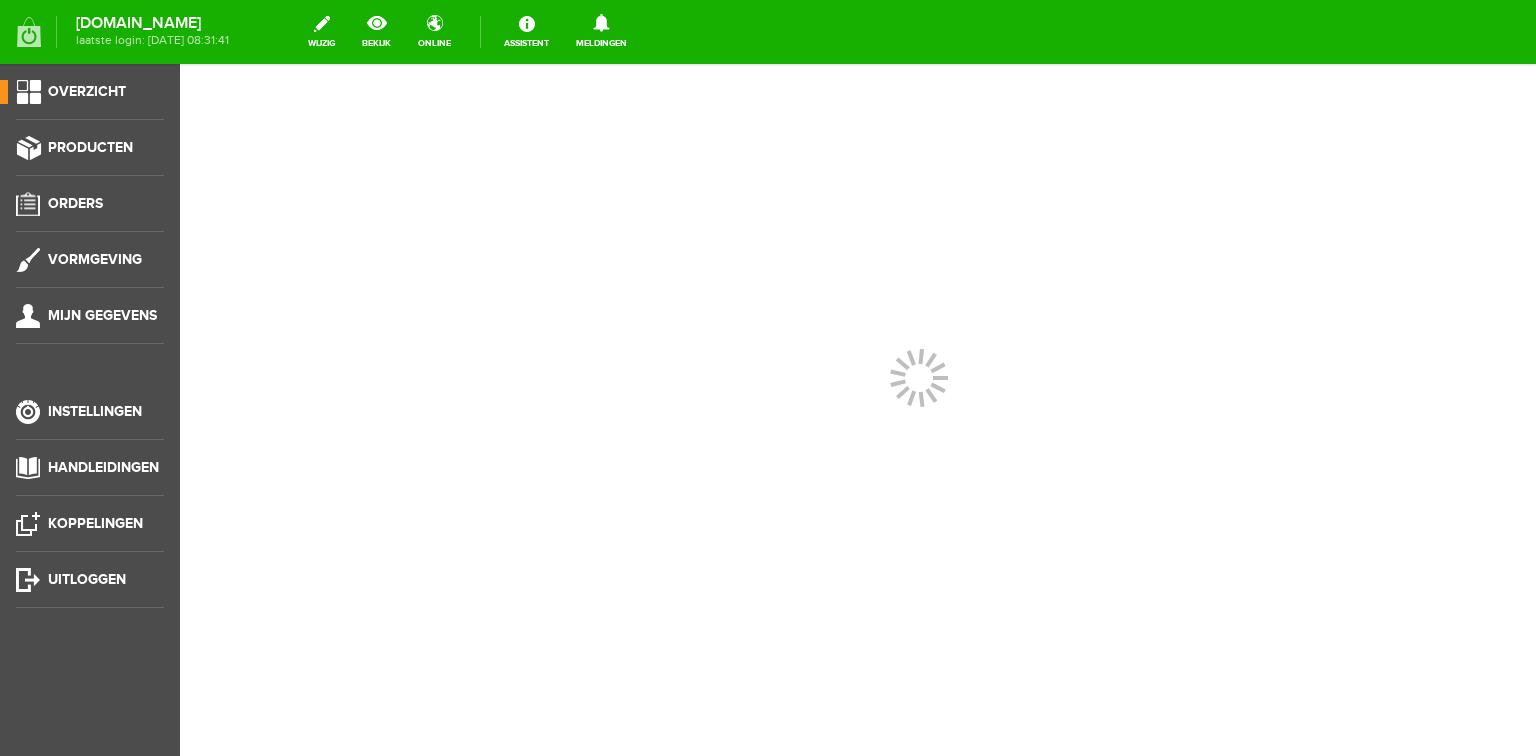 scroll, scrollTop: 0, scrollLeft: 0, axis: both 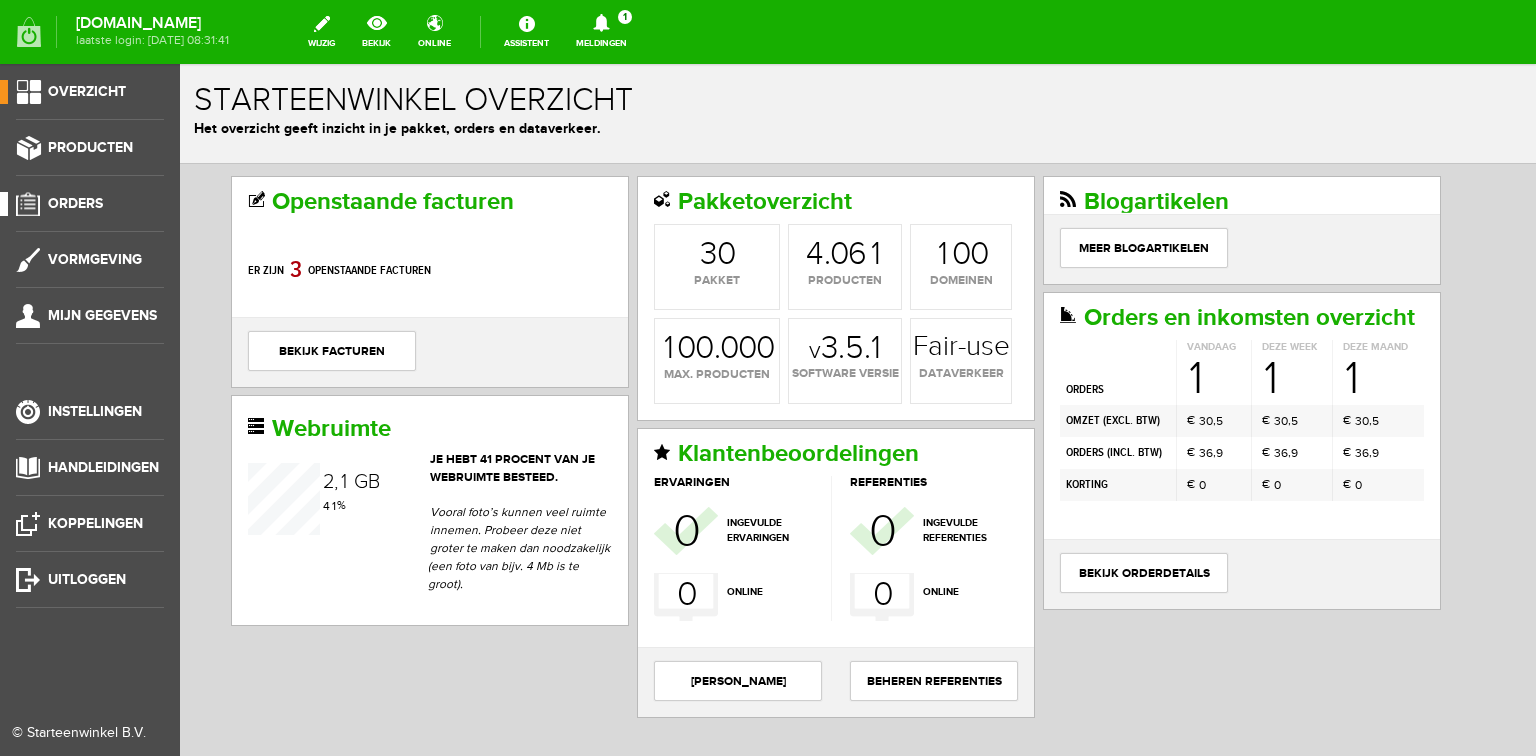 click on "Orders" at bounding box center [75, 203] 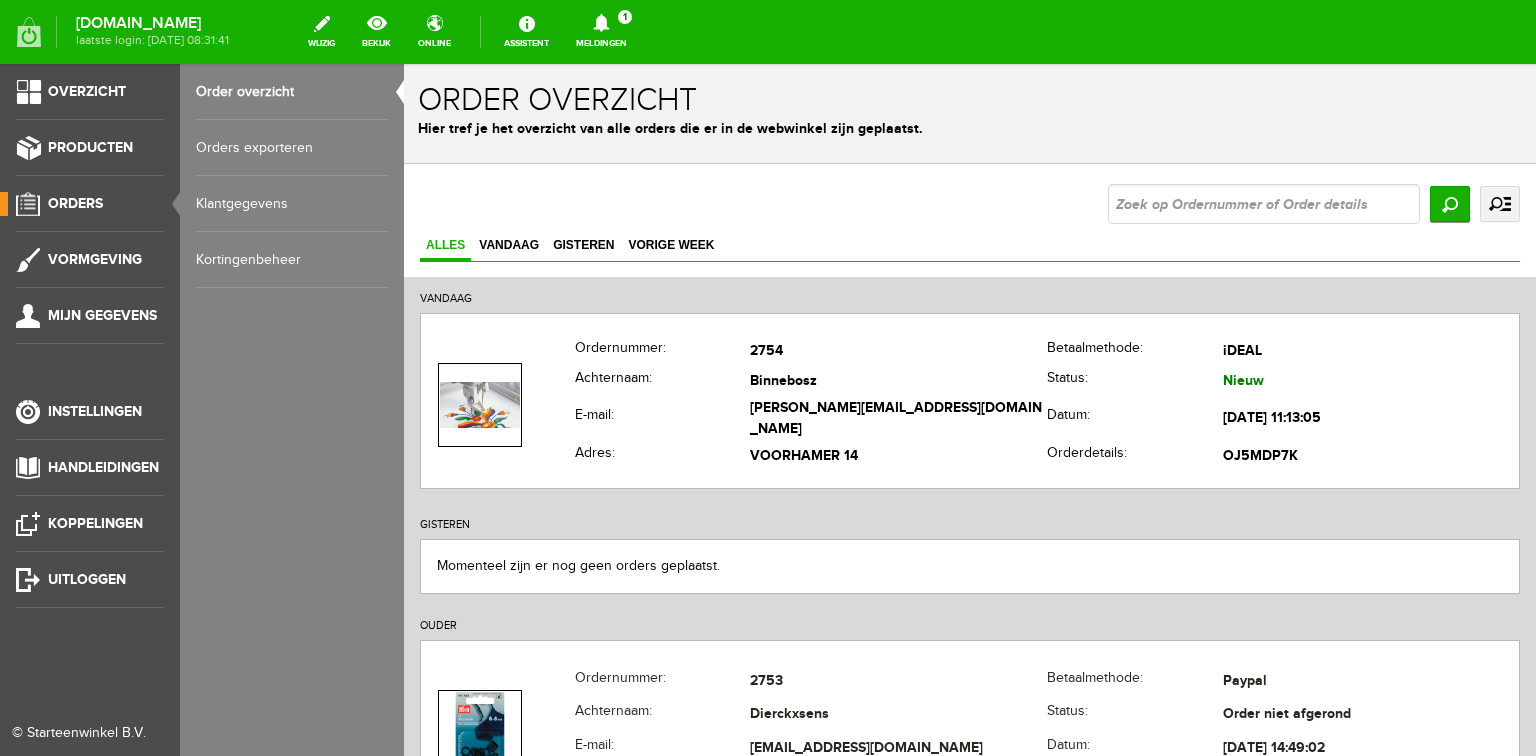 scroll, scrollTop: 0, scrollLeft: 0, axis: both 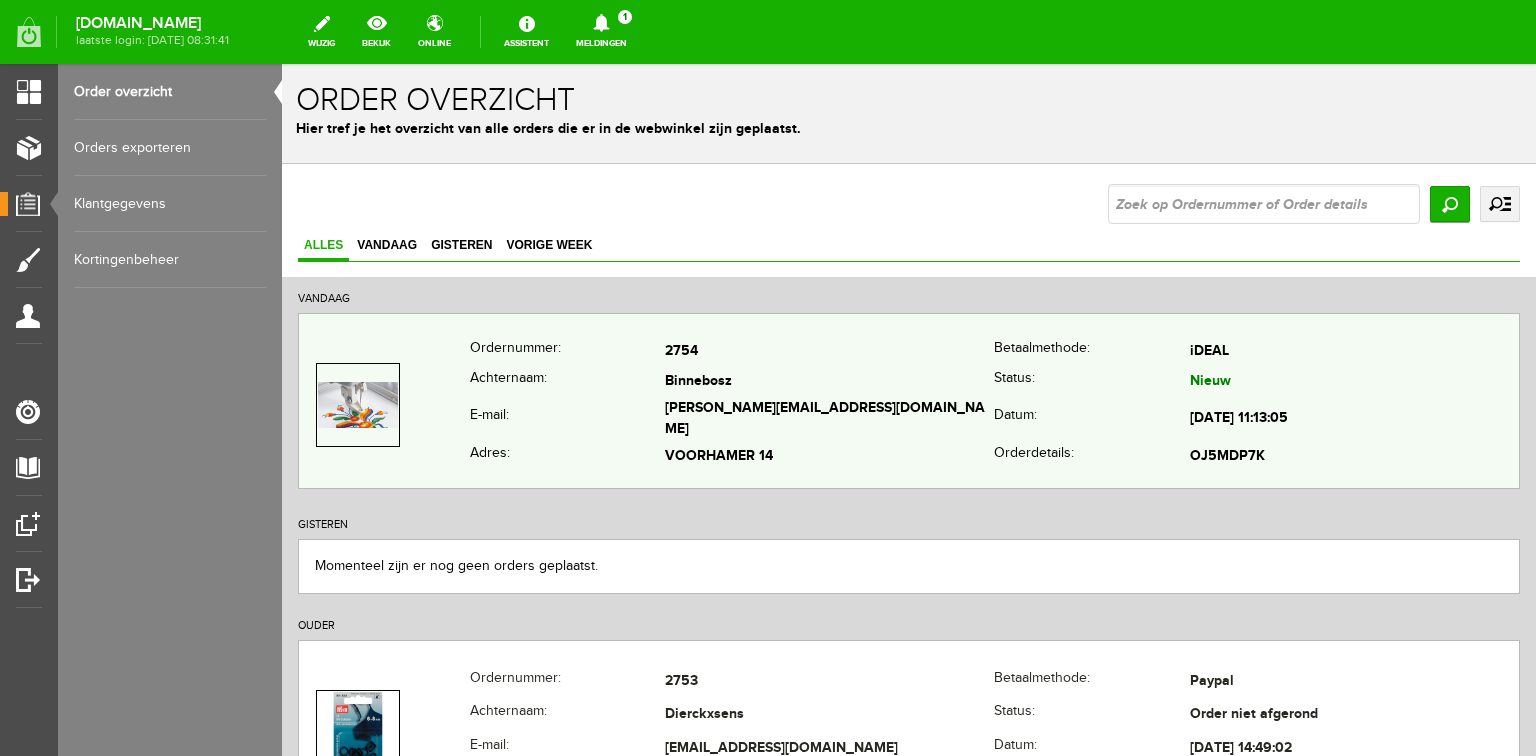 click on "2754" at bounding box center [829, 352] 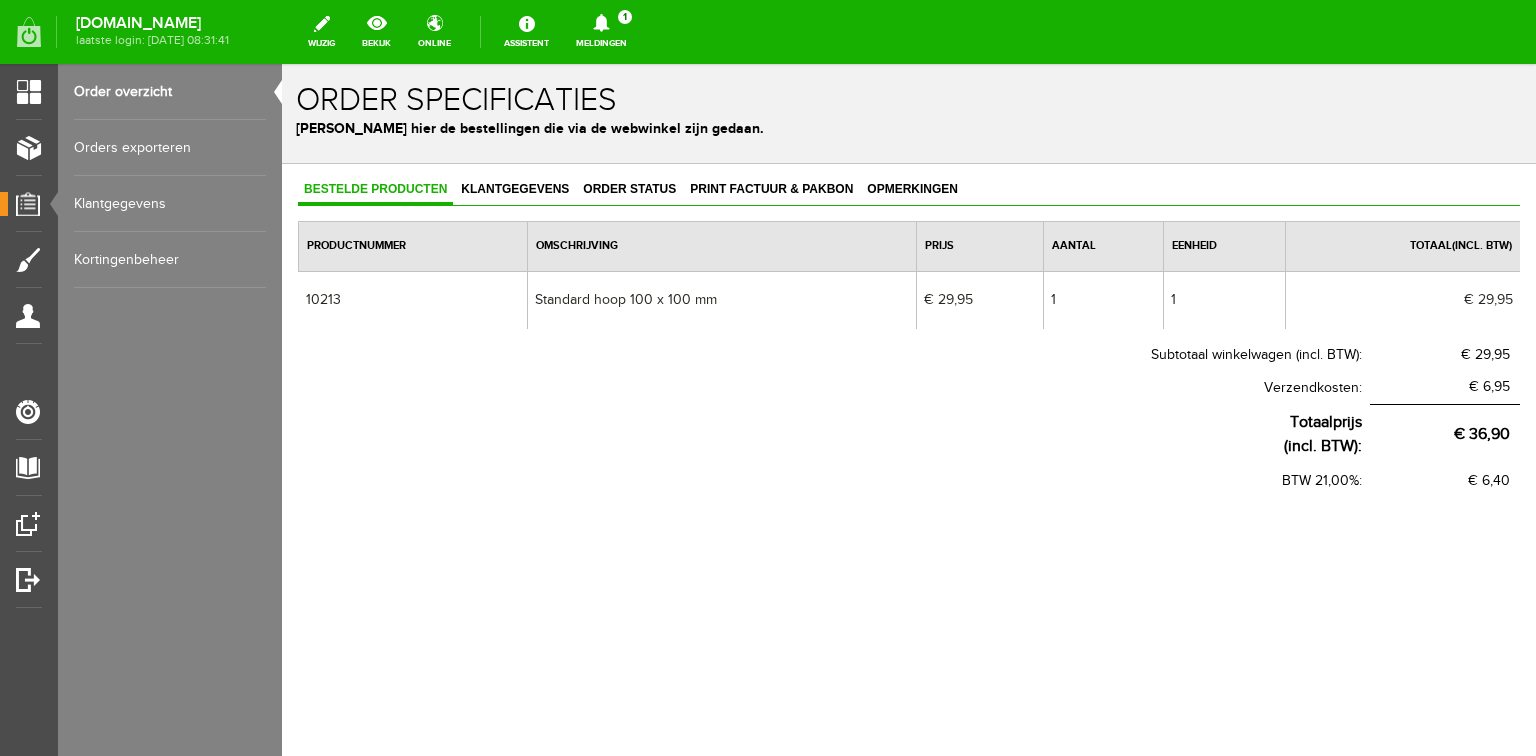 scroll, scrollTop: 0, scrollLeft: 0, axis: both 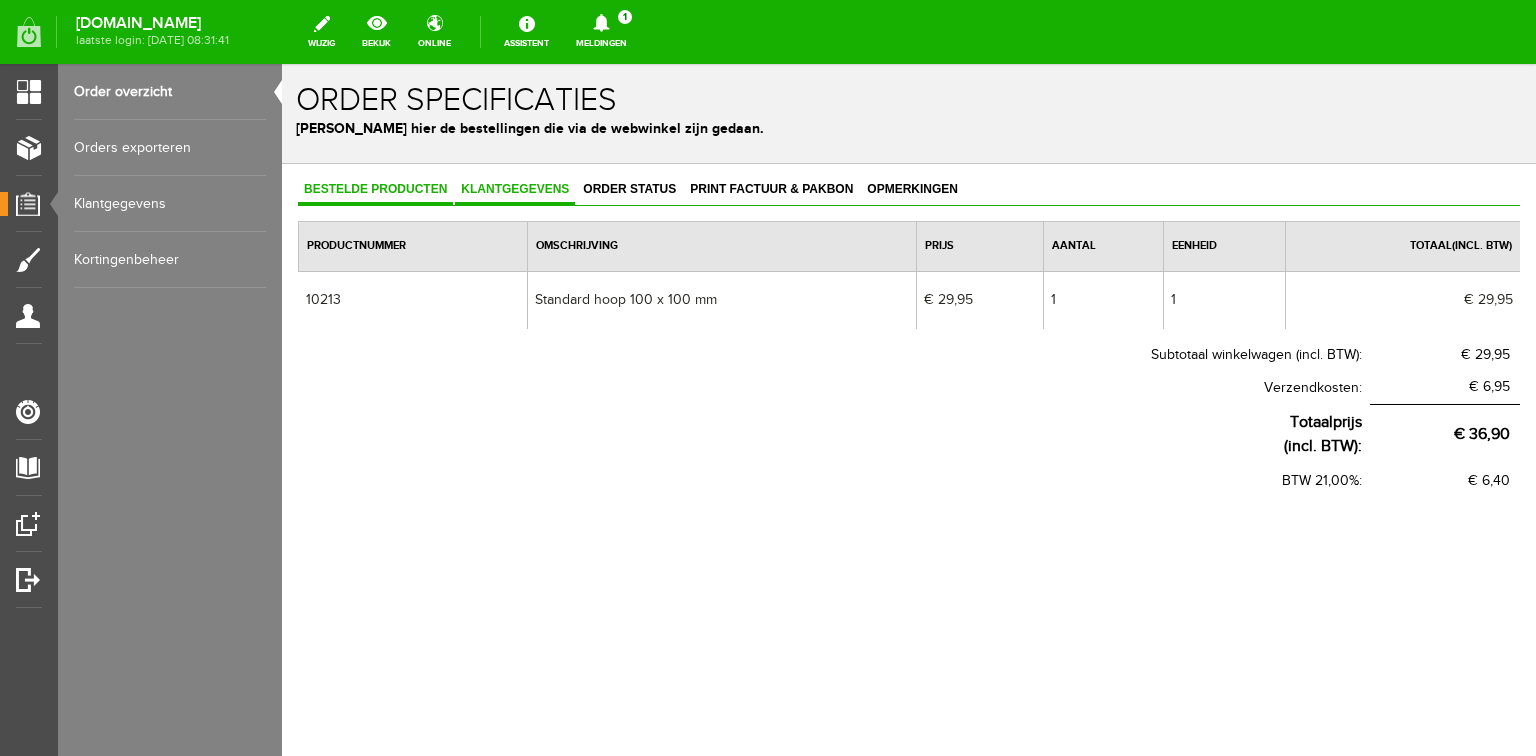 click on "Klantgegevens" at bounding box center (515, 189) 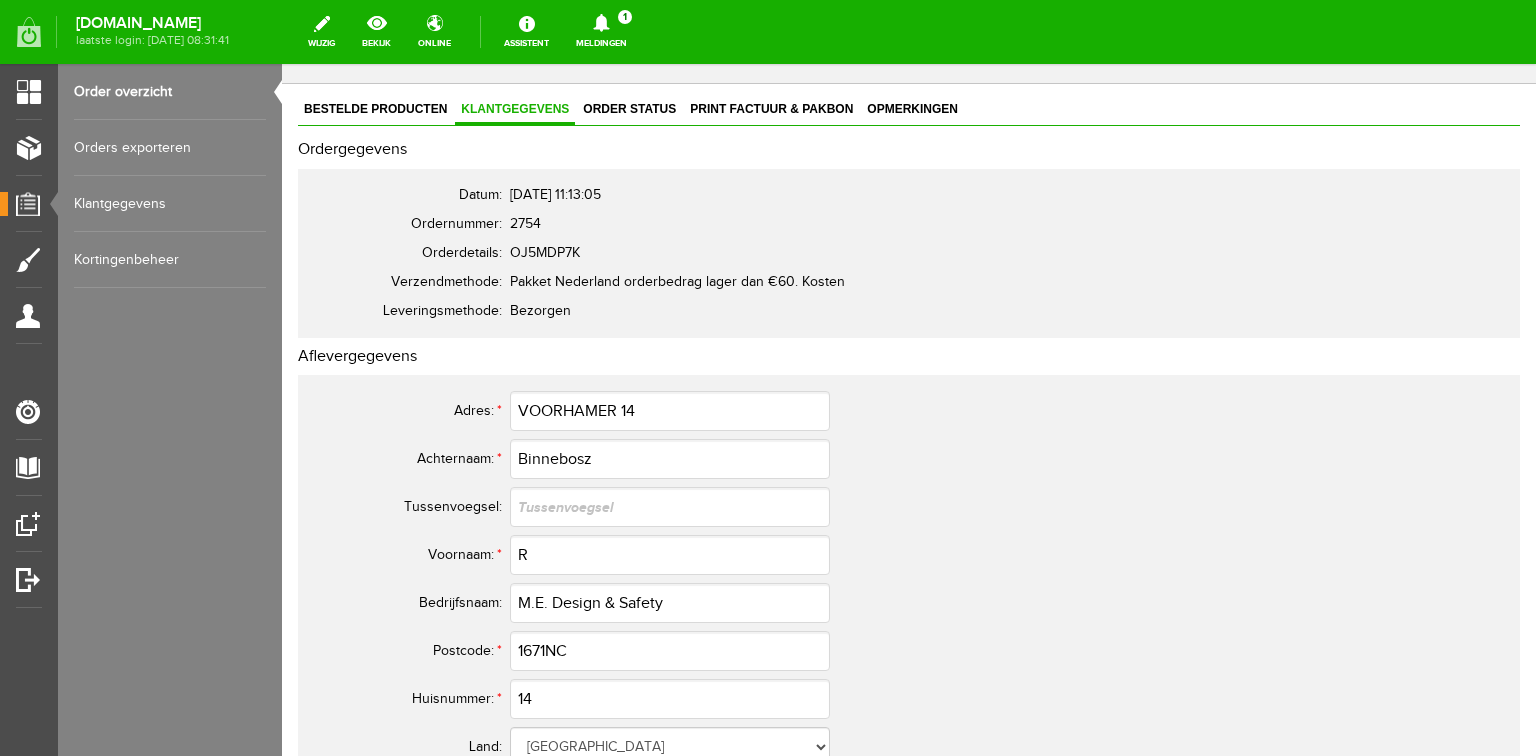 scroll, scrollTop: 0, scrollLeft: 0, axis: both 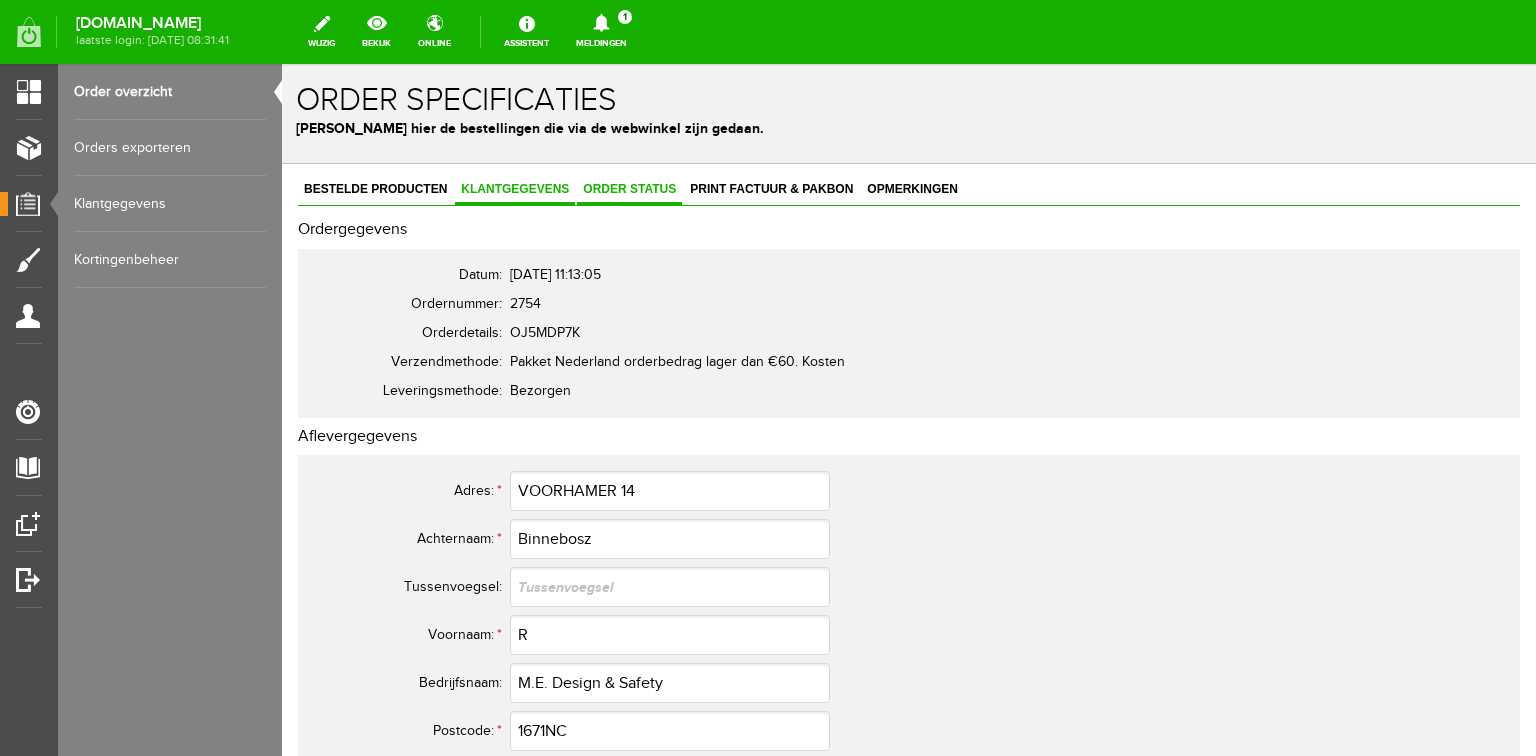 click on "Order status" at bounding box center [629, 189] 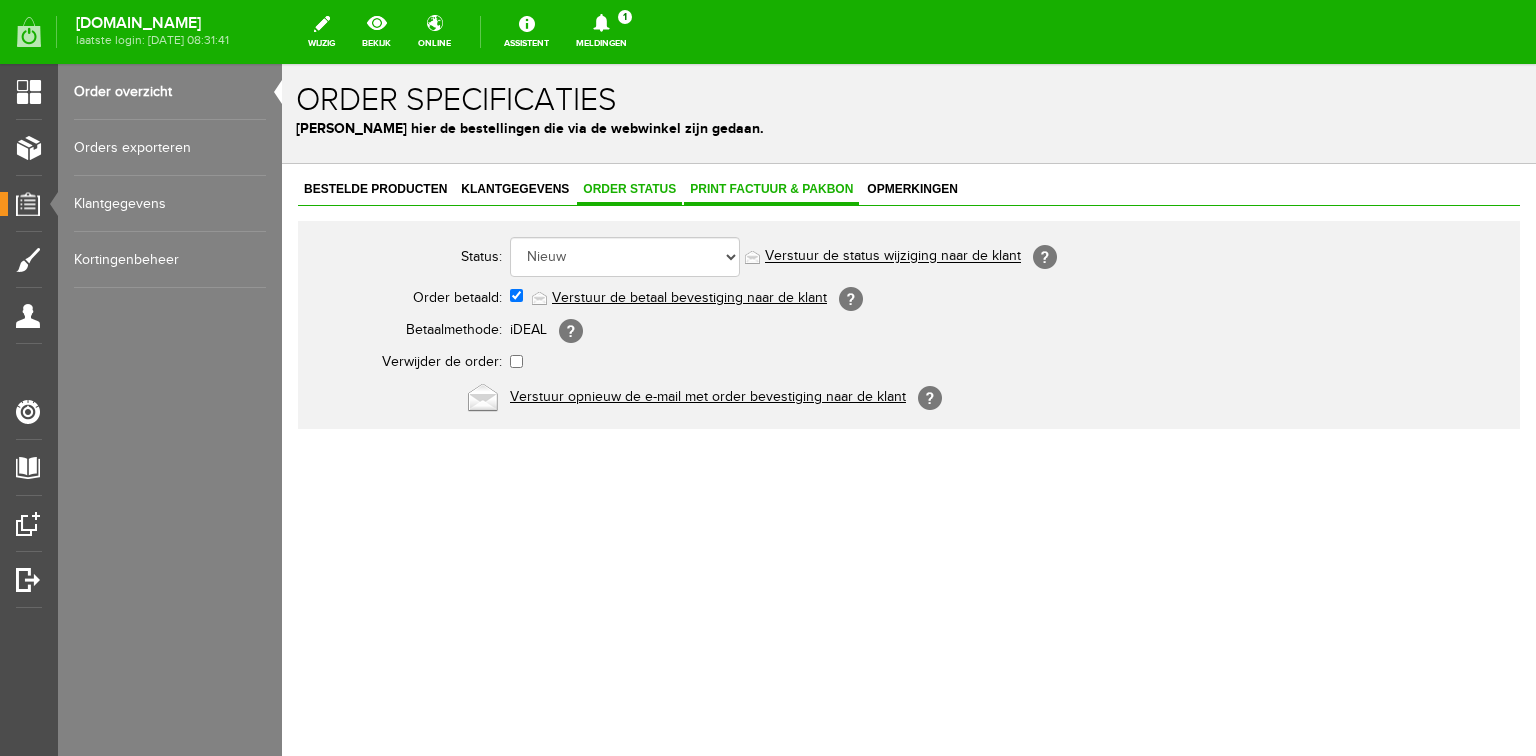 click on "Print factuur & pakbon" at bounding box center (771, 189) 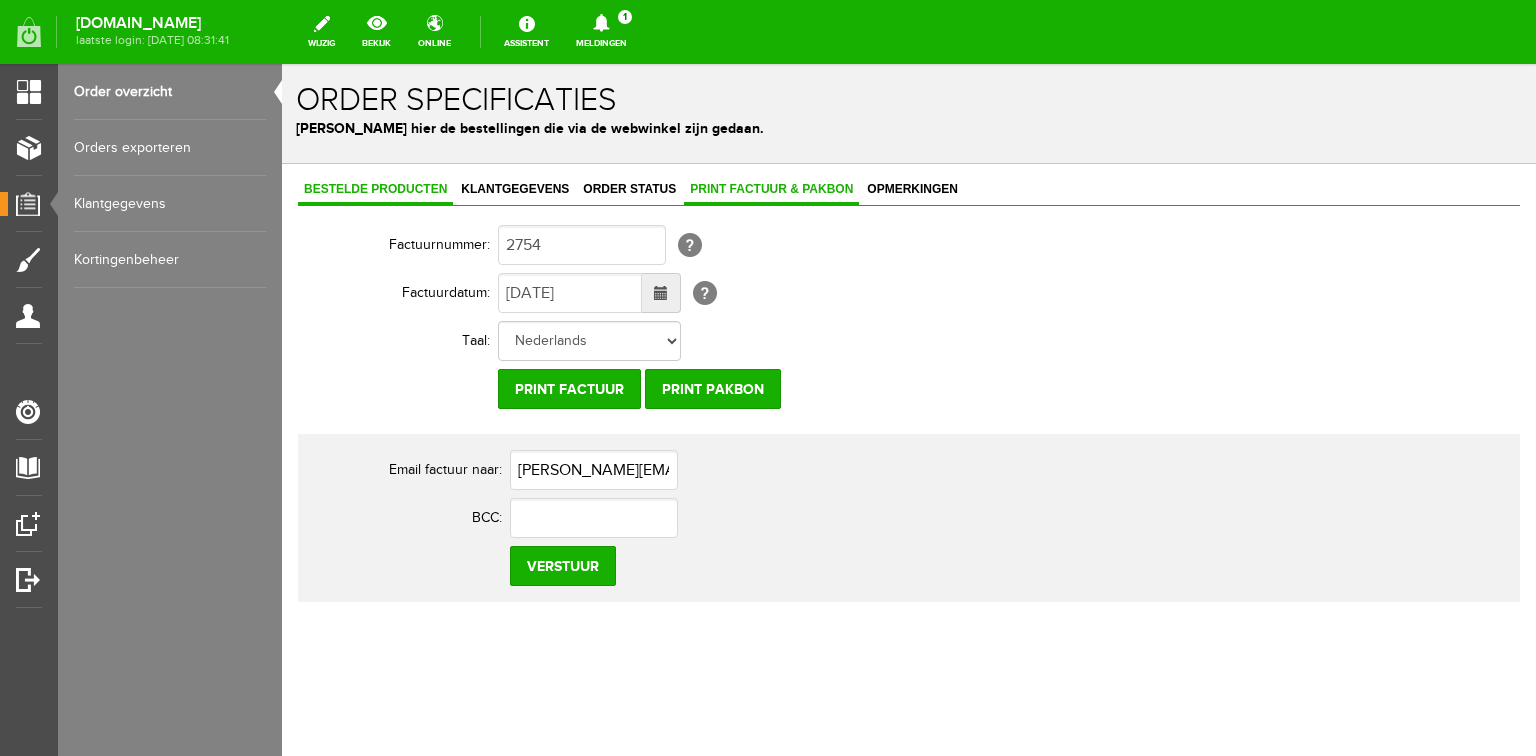 click on "Bestelde producten" at bounding box center (375, 189) 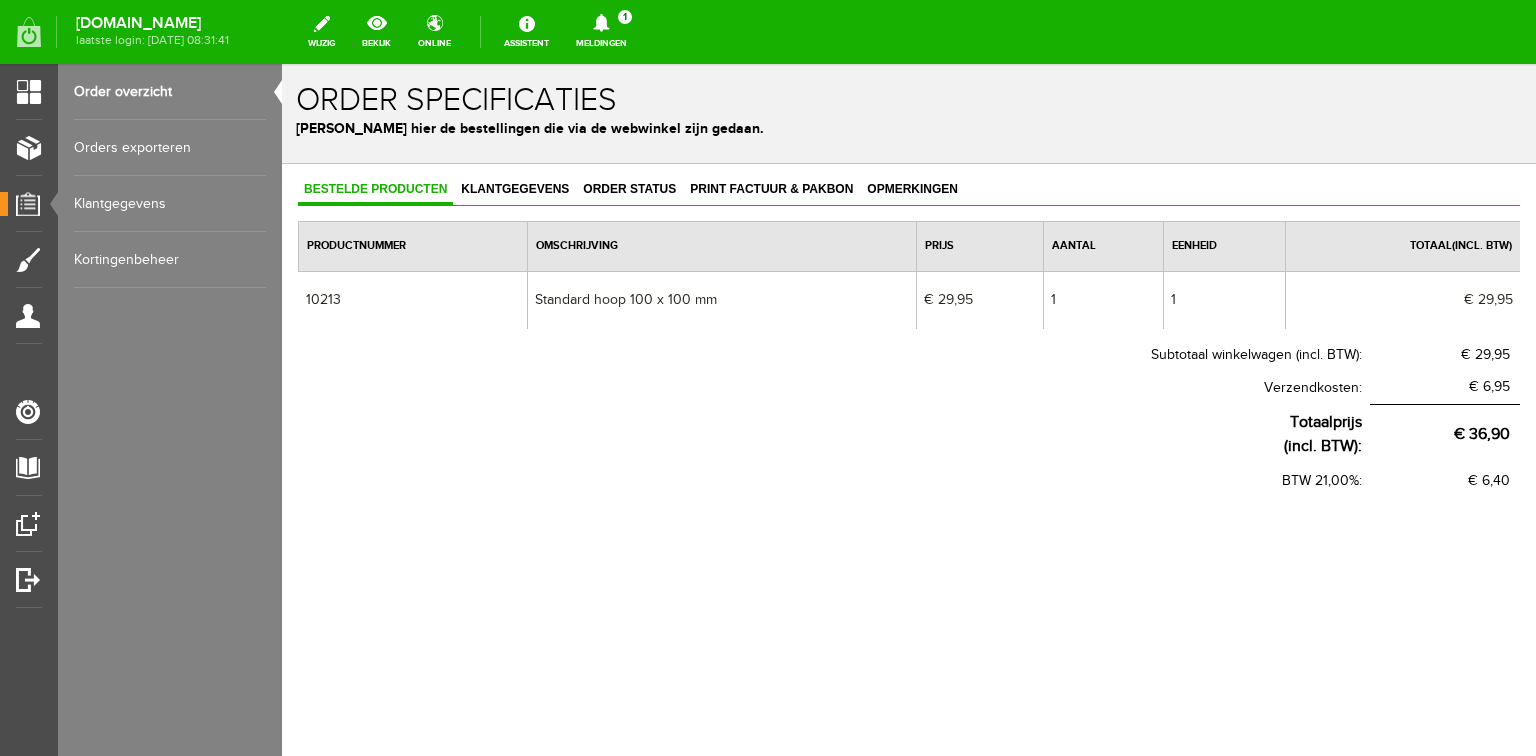 click on "Order overzicht" at bounding box center [170, 92] 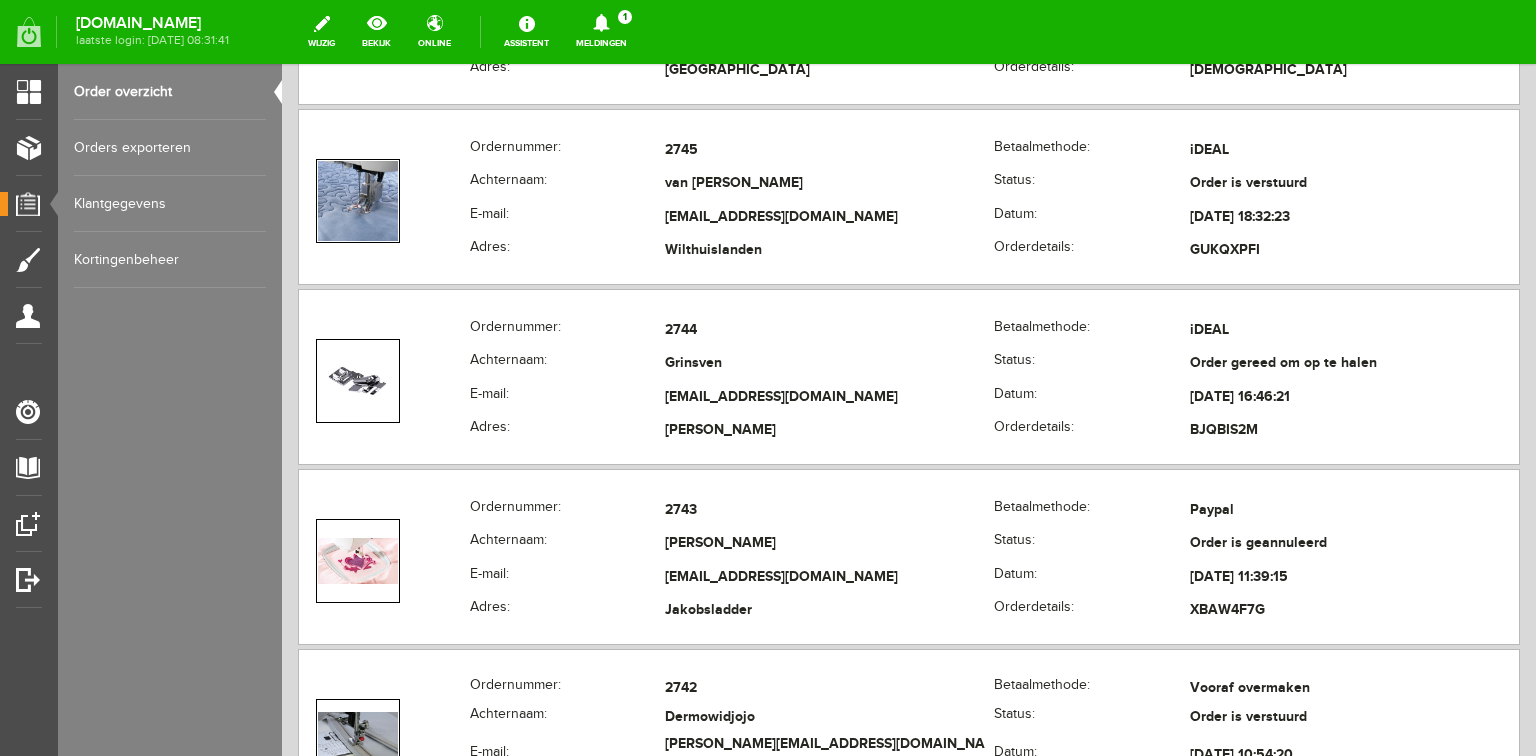 scroll, scrollTop: 2000, scrollLeft: 0, axis: vertical 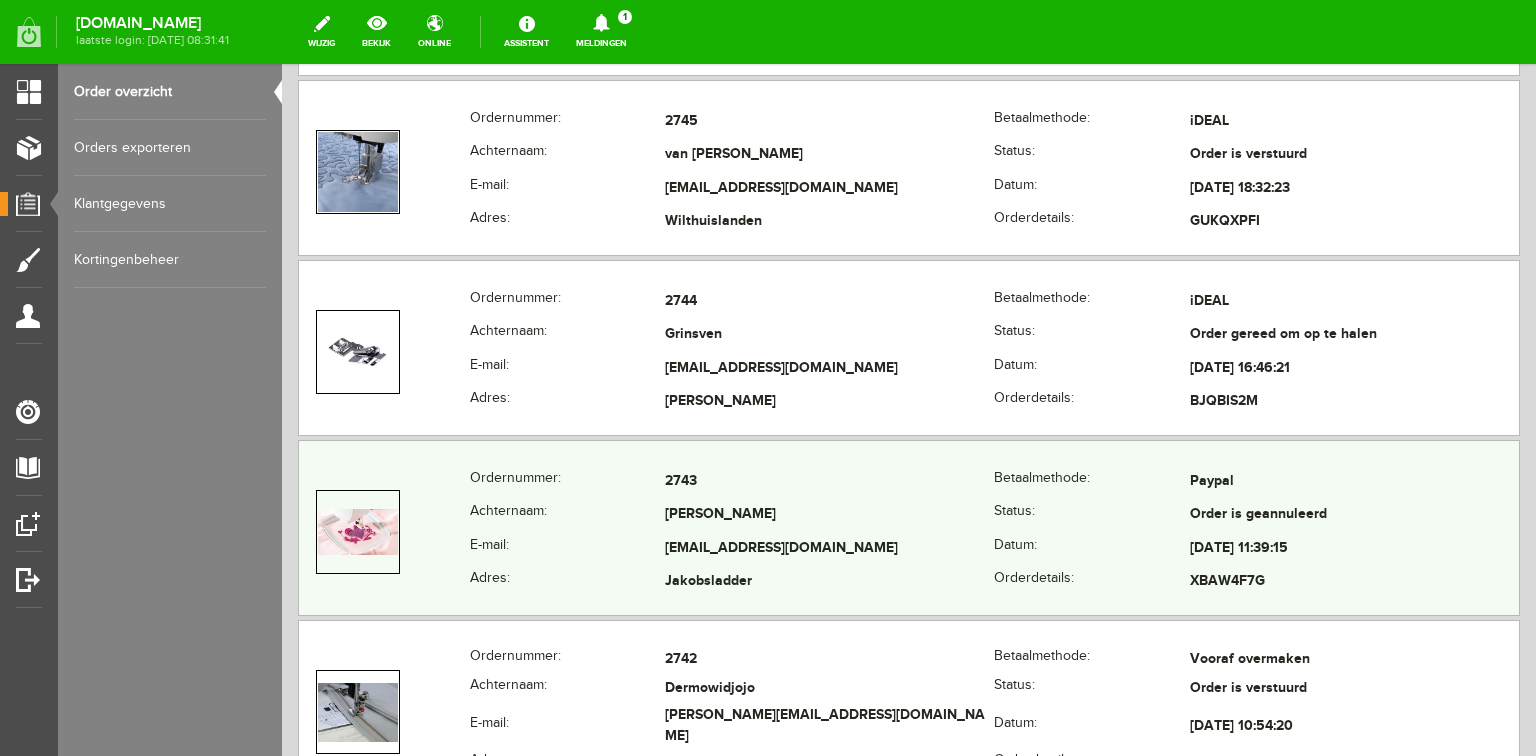 click on "E-mail:" at bounding box center [567, 549] 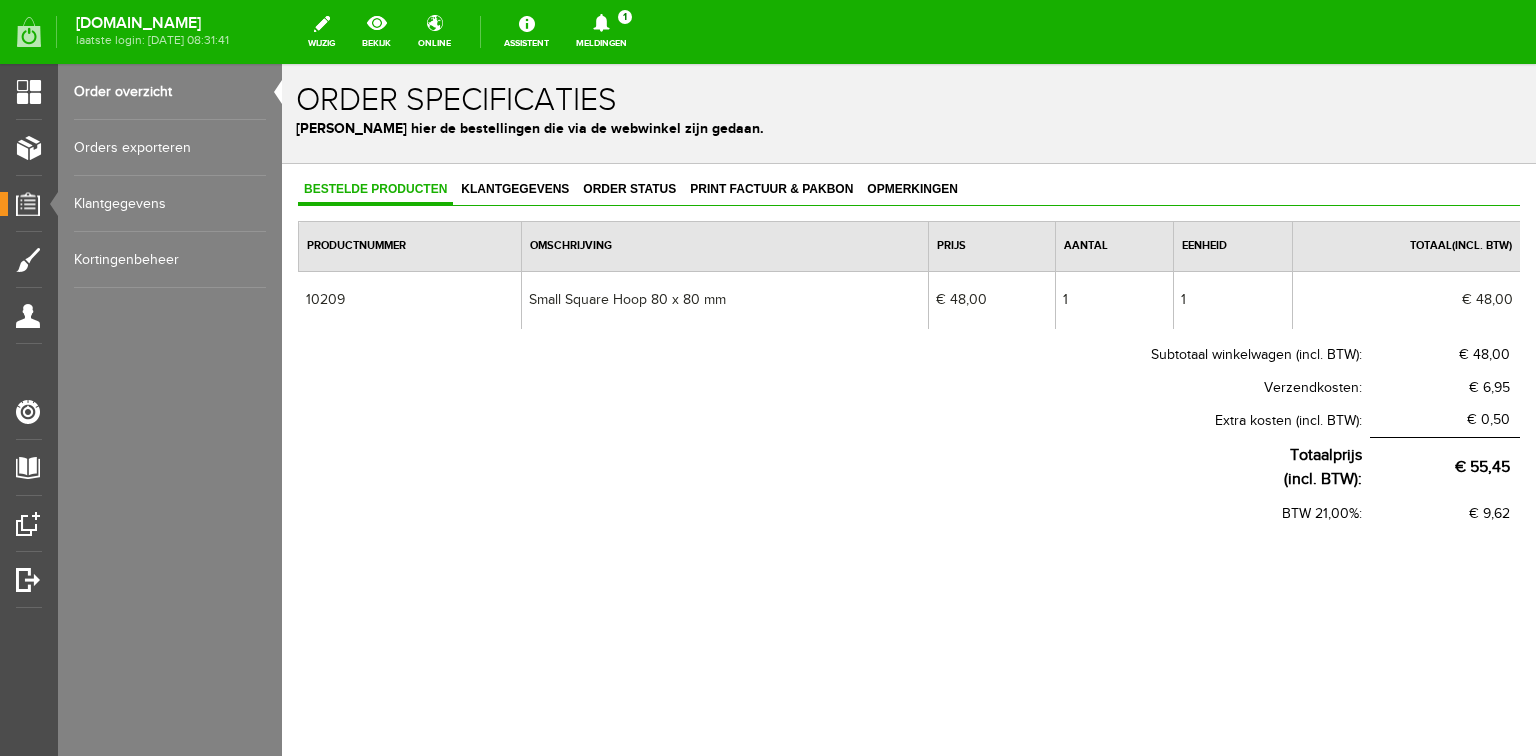 scroll, scrollTop: 0, scrollLeft: 0, axis: both 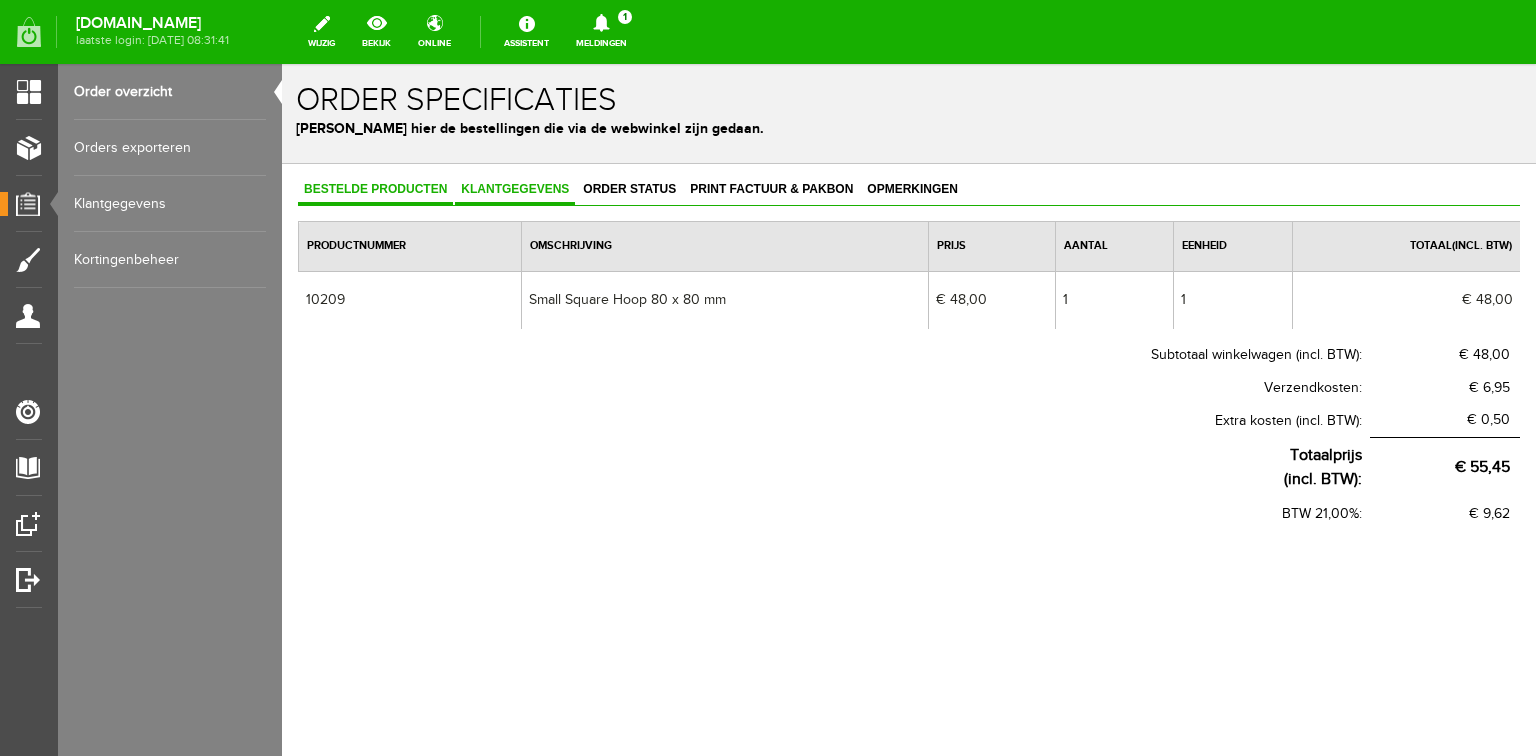 click on "Klantgegevens" at bounding box center [515, 189] 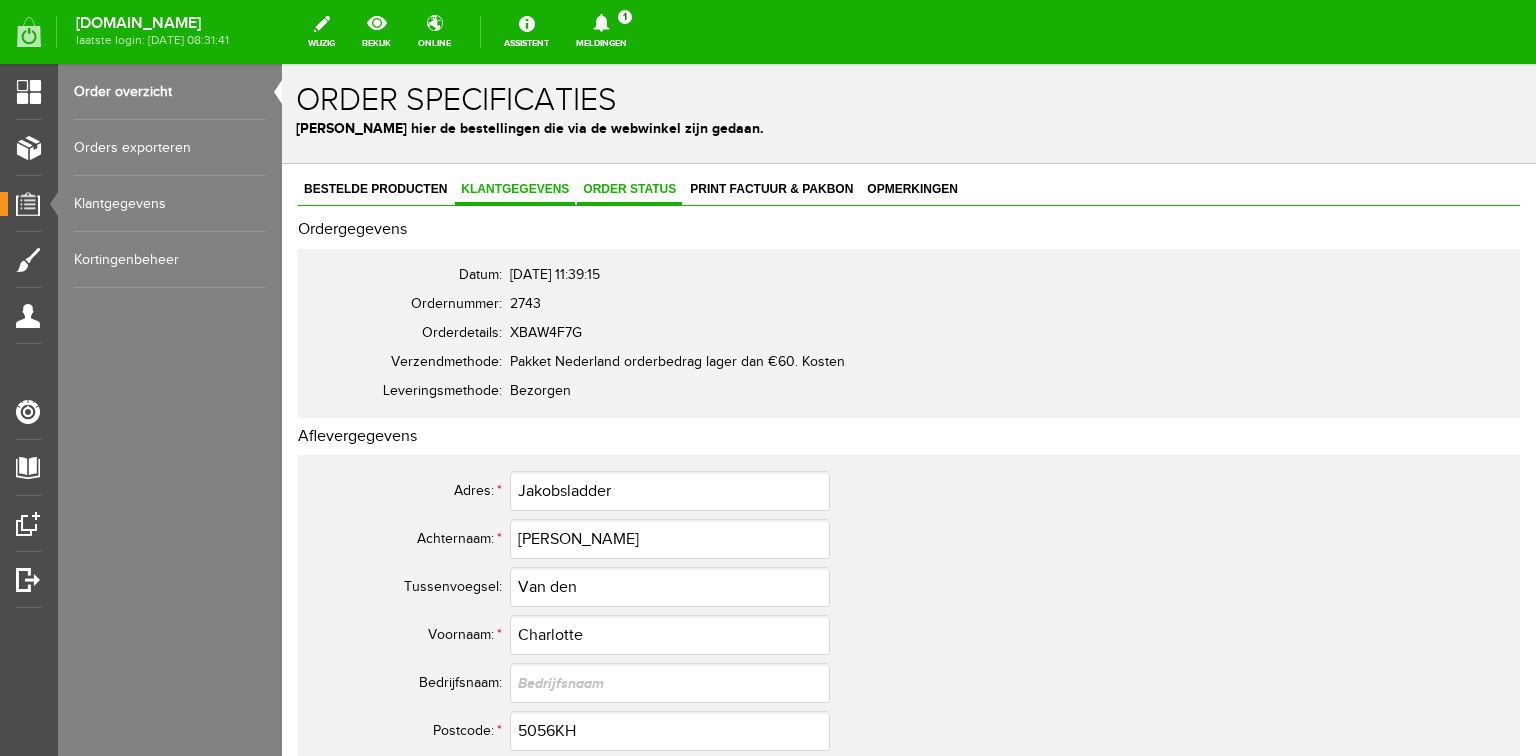 click on "Order status" at bounding box center [629, 189] 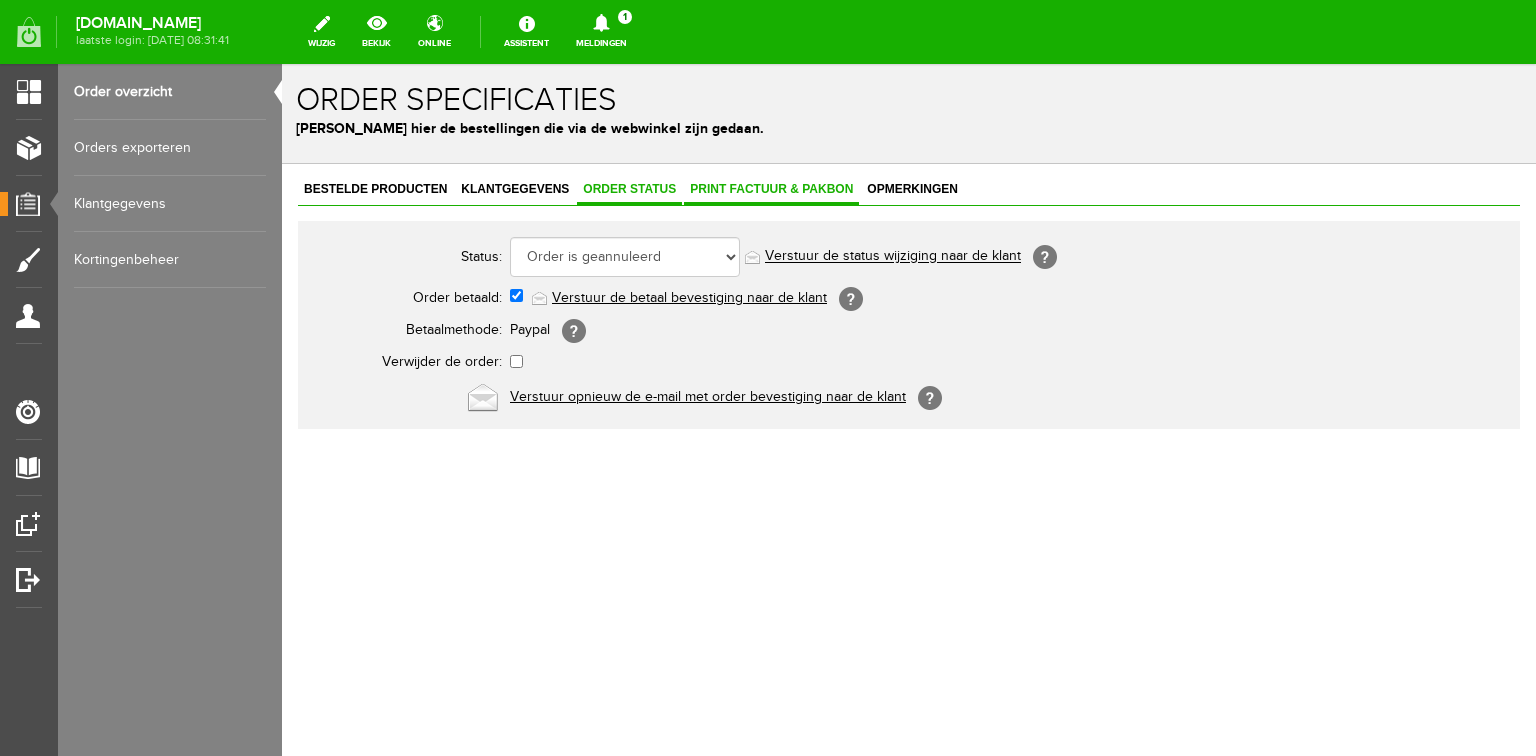 click on "Print factuur & pakbon" at bounding box center [771, 189] 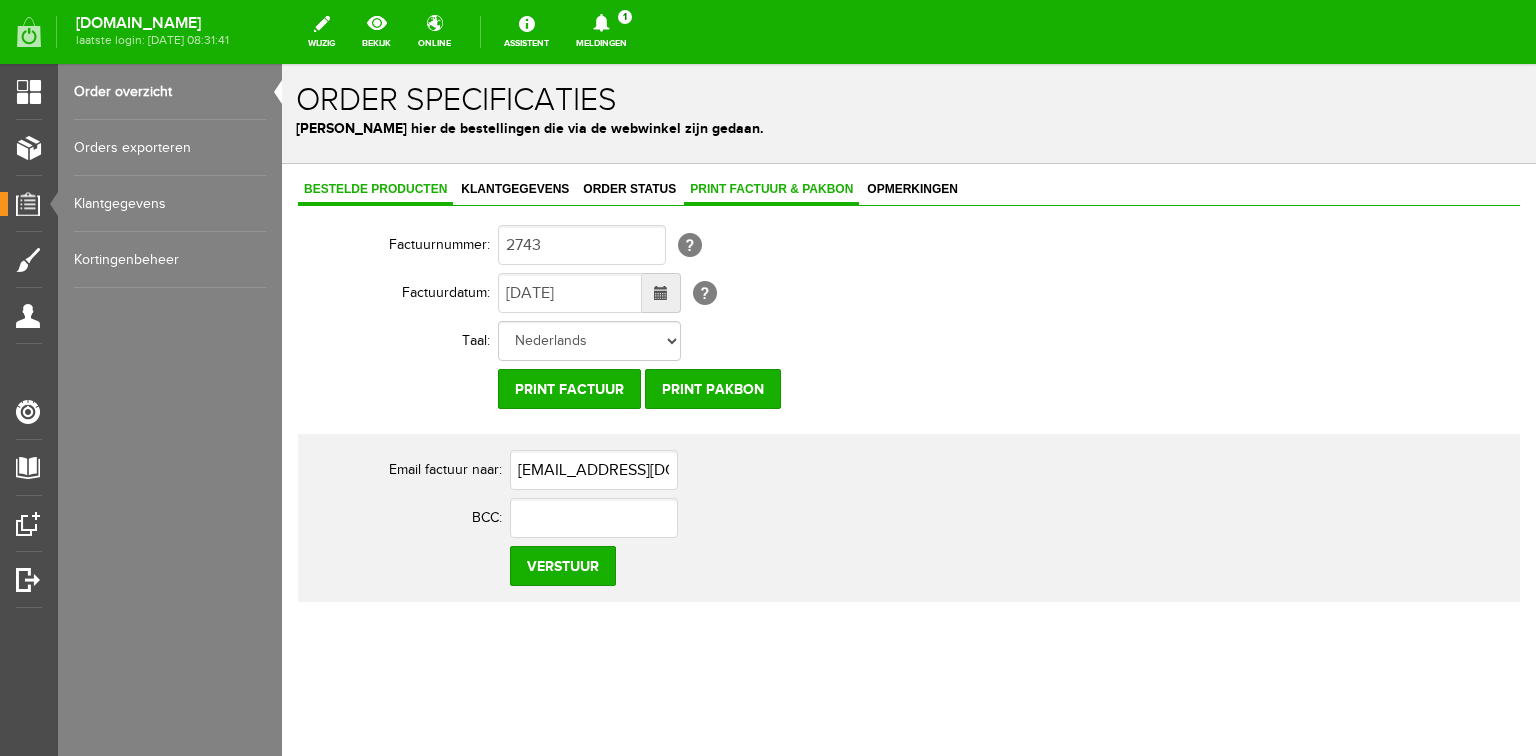 click on "Bestelde producten" at bounding box center [375, 189] 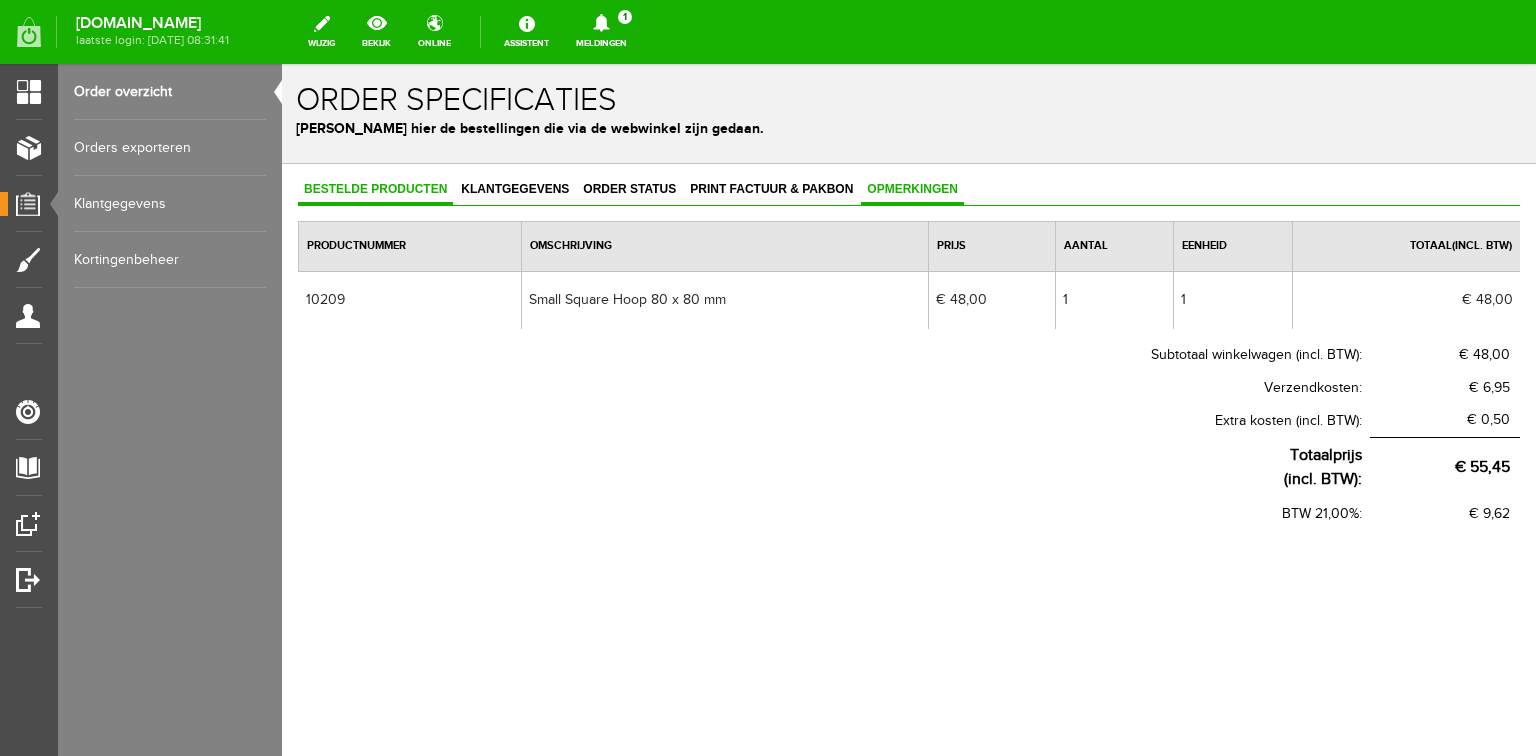 click on "Opmerkingen" at bounding box center [912, 189] 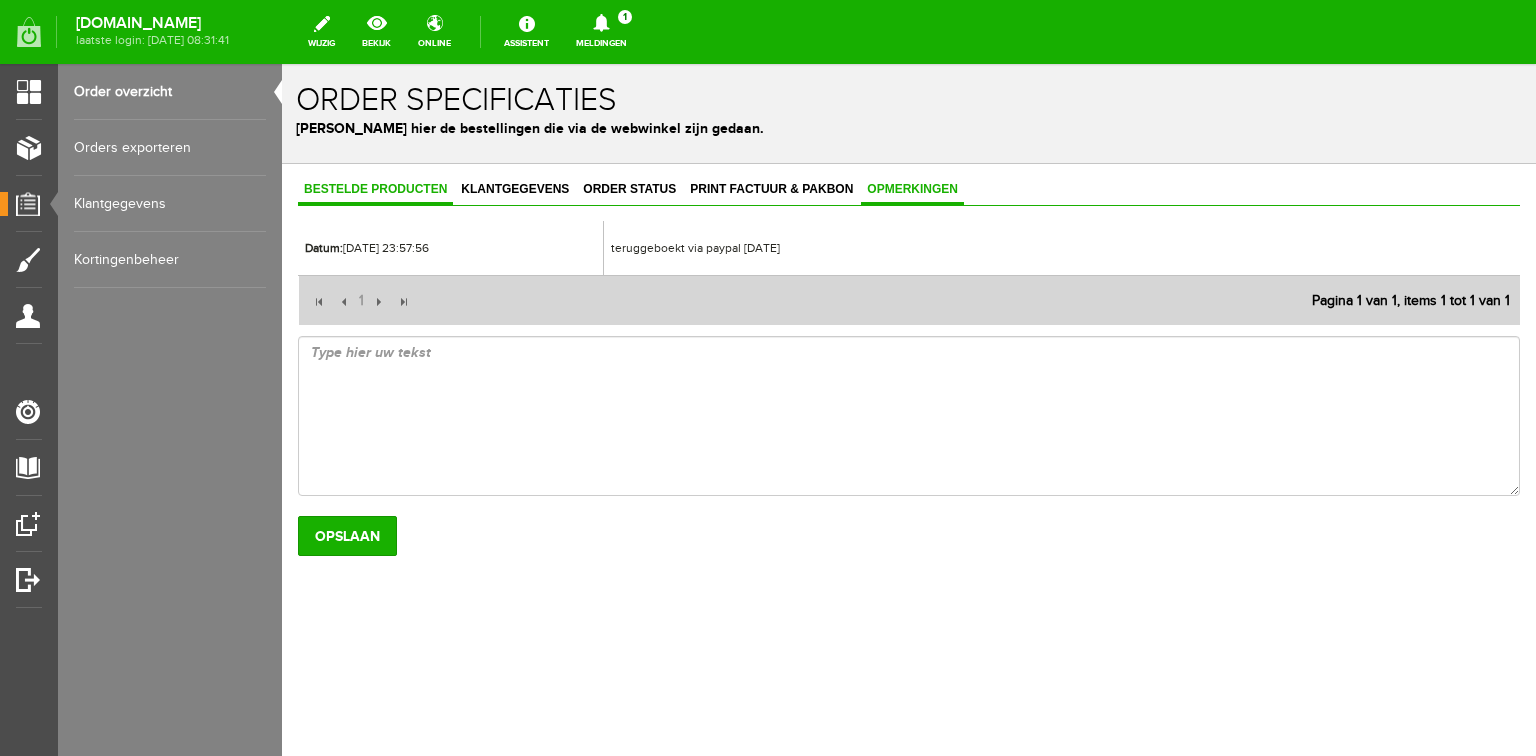 click on "Bestelde producten" at bounding box center (375, 189) 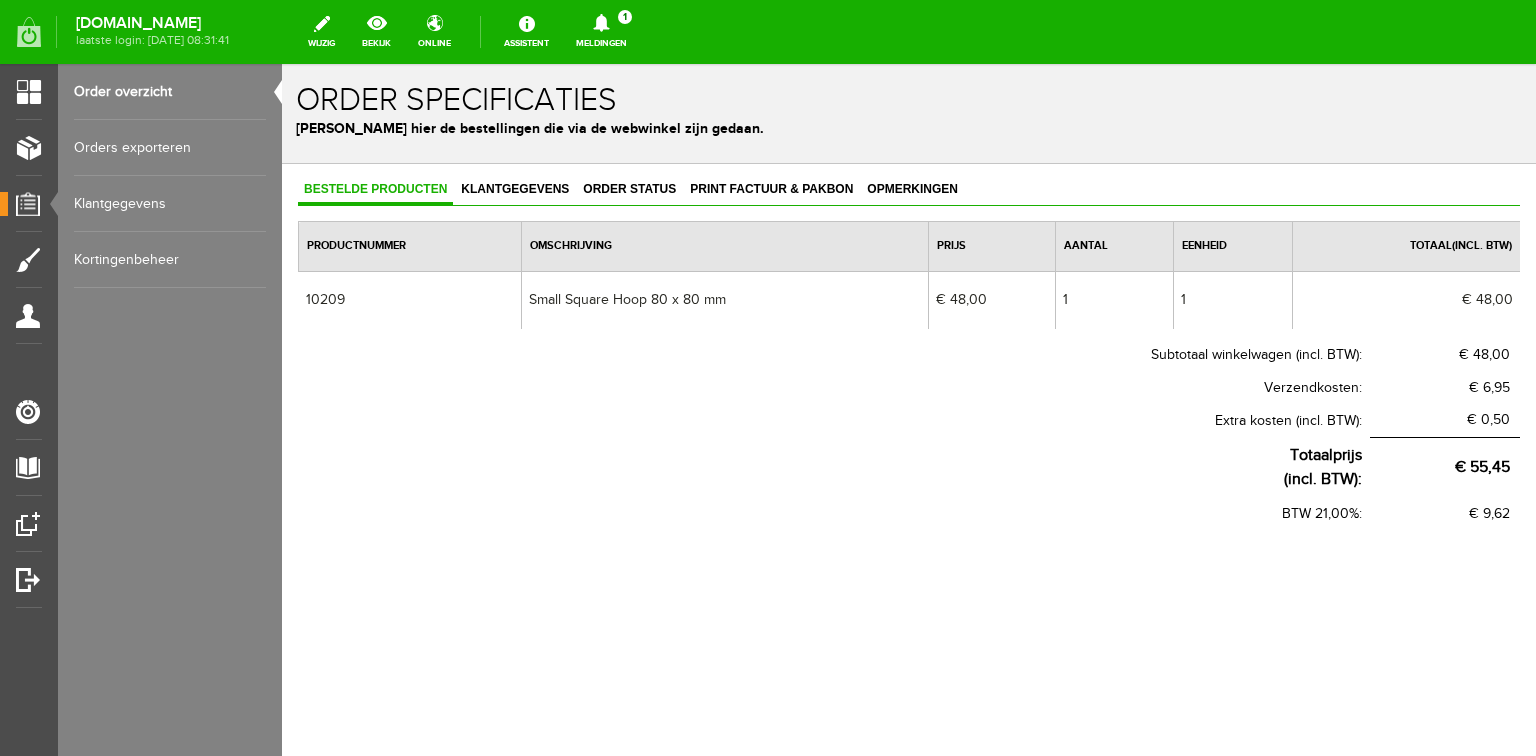 click on "Order overzicht" at bounding box center (170, 92) 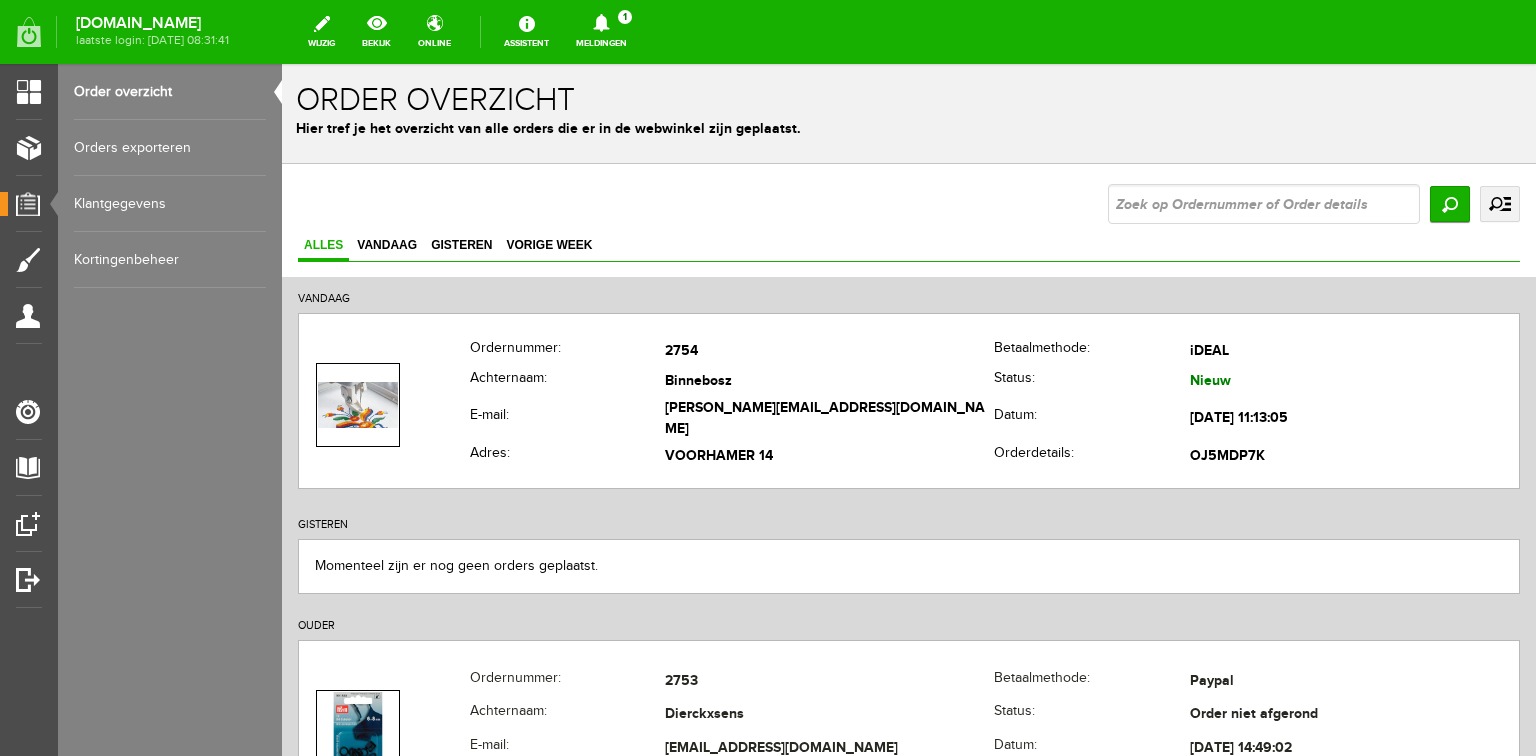 scroll, scrollTop: 0, scrollLeft: 0, axis: both 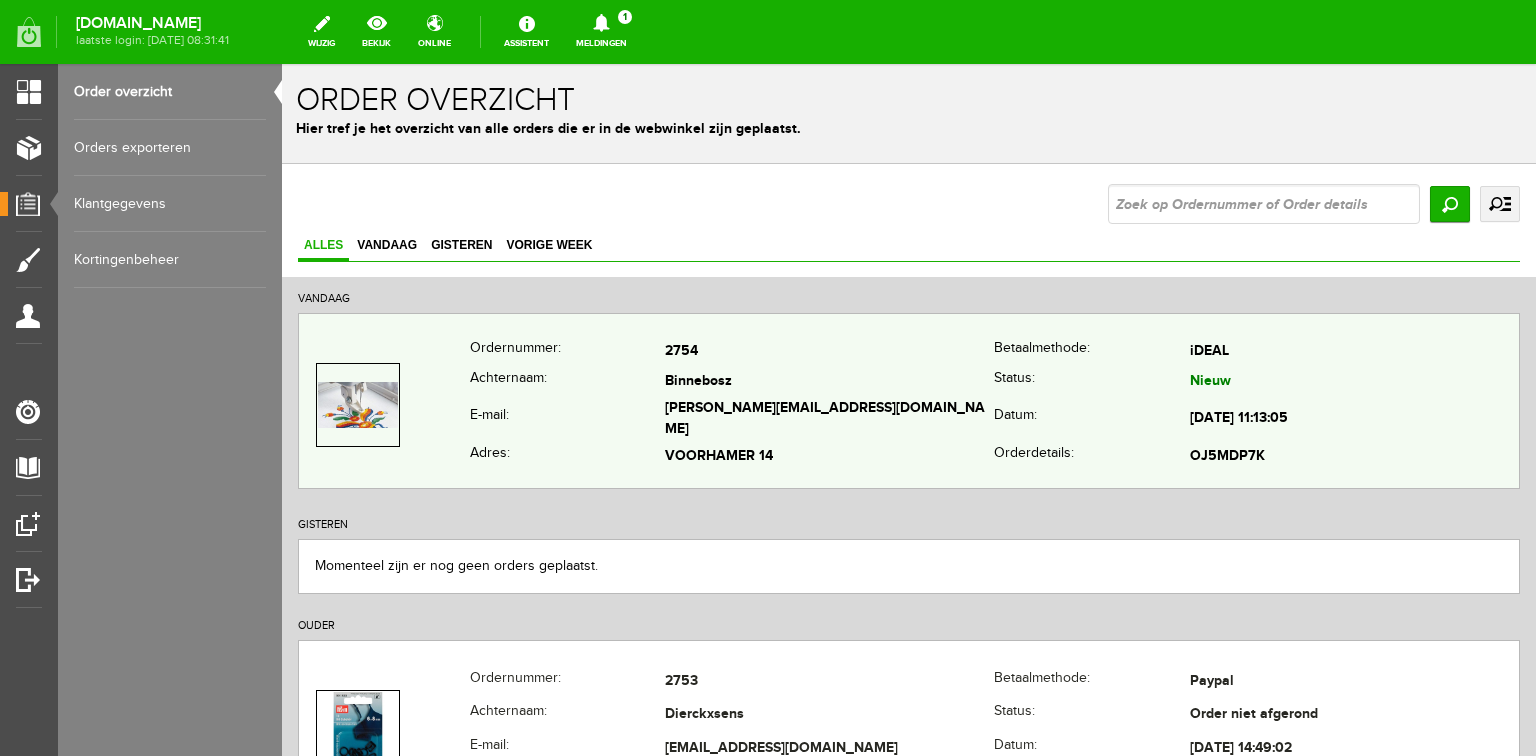 click on "Achternaam:" at bounding box center [567, 381] 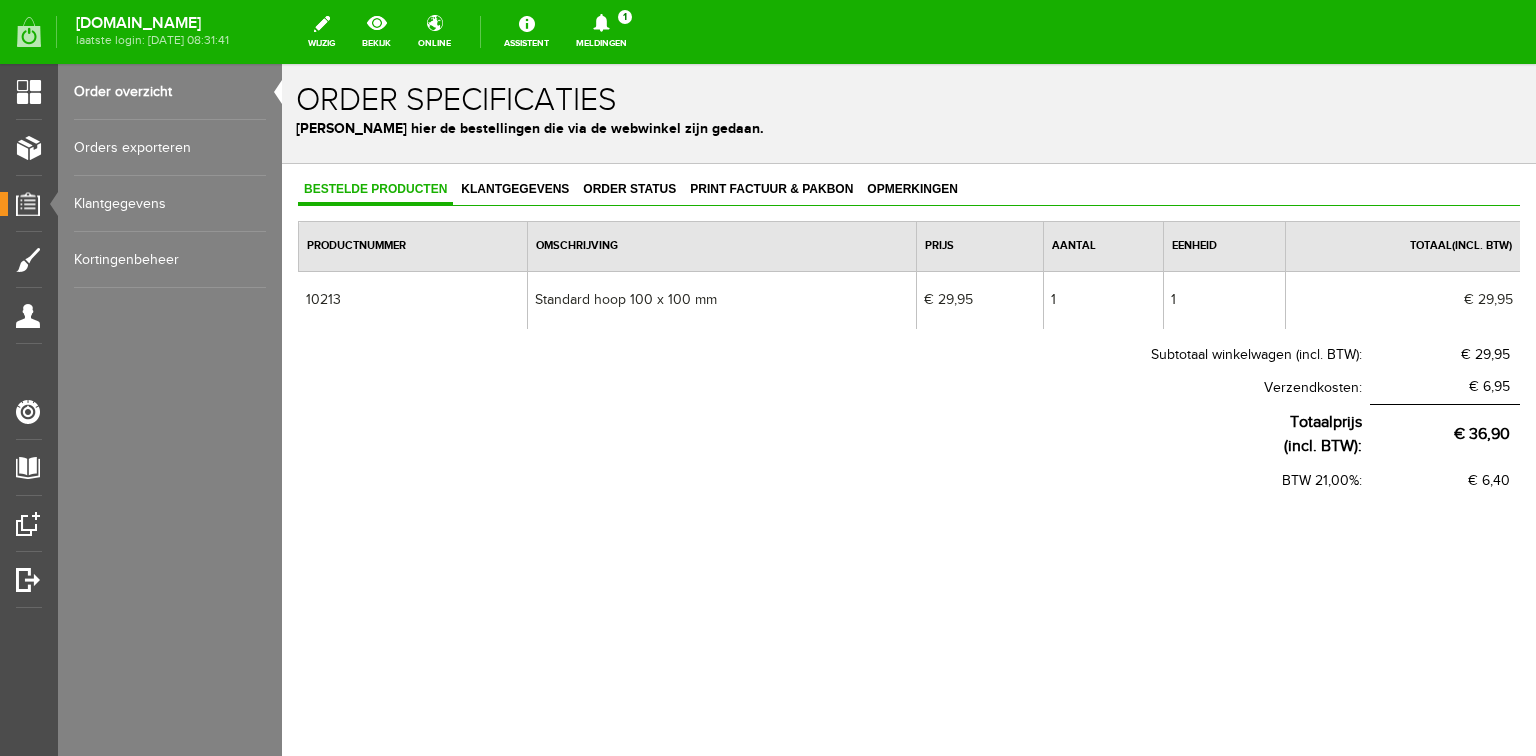 scroll, scrollTop: 0, scrollLeft: 0, axis: both 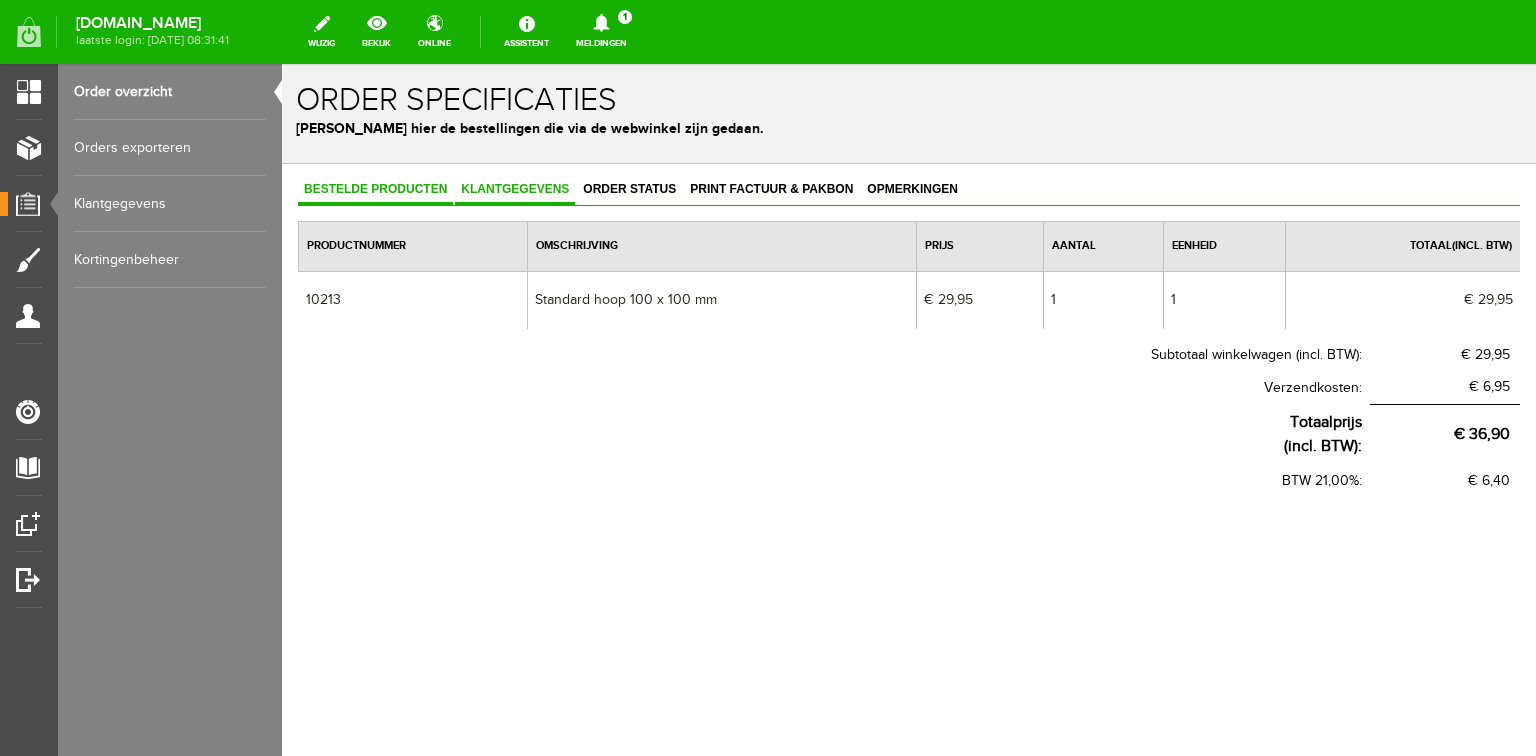 click on "Klantgegevens" at bounding box center [515, 189] 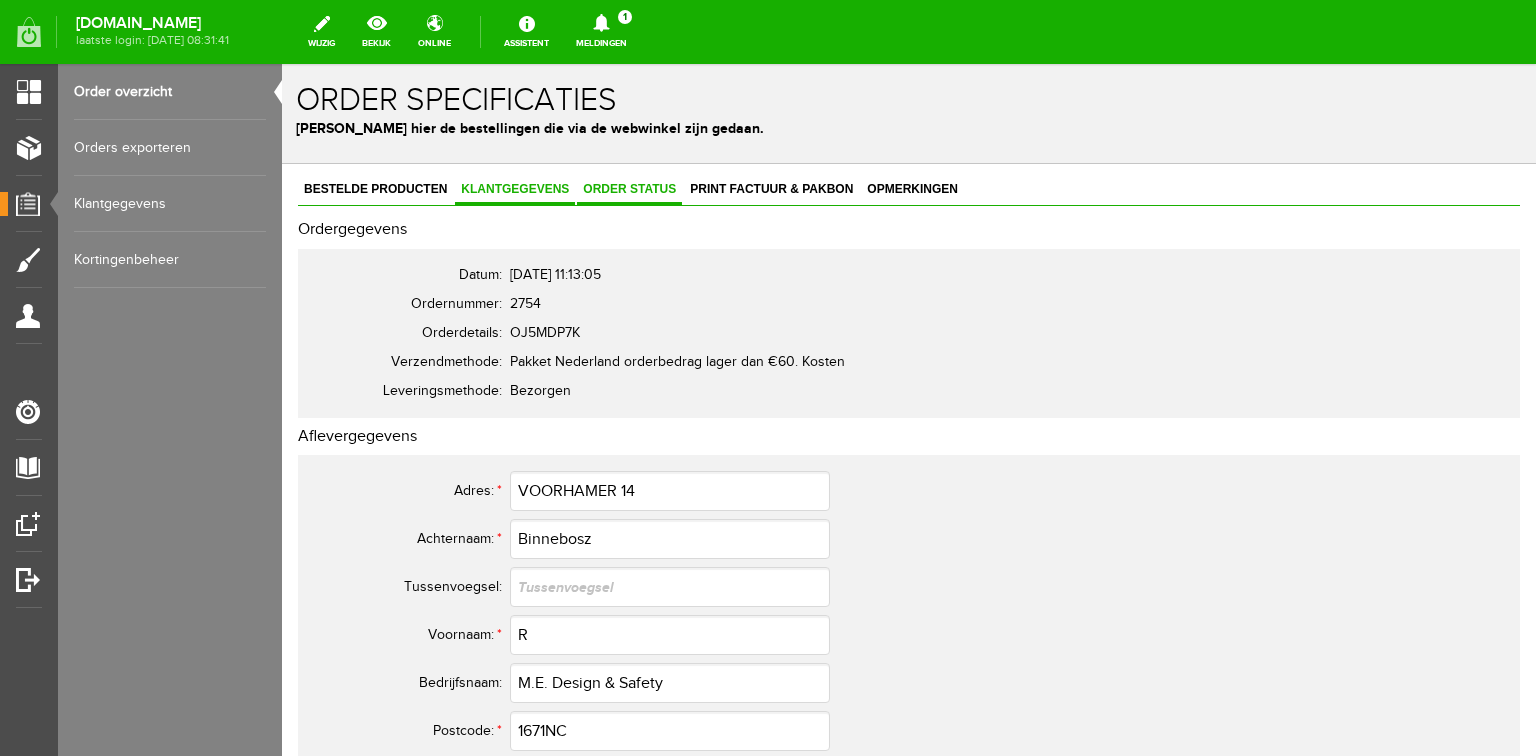 click on "Order status" at bounding box center [629, 189] 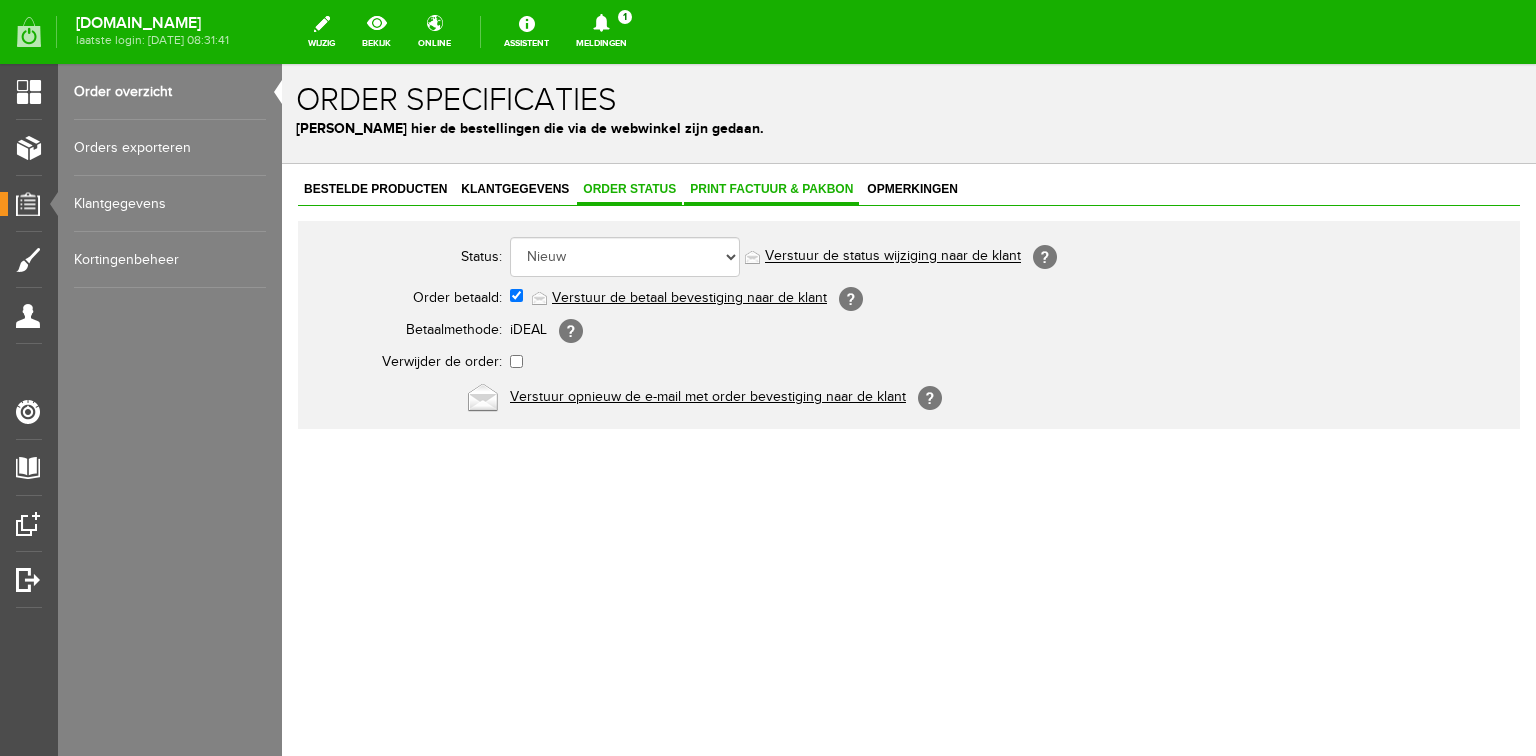 click on "Print factuur & pakbon" at bounding box center [771, 189] 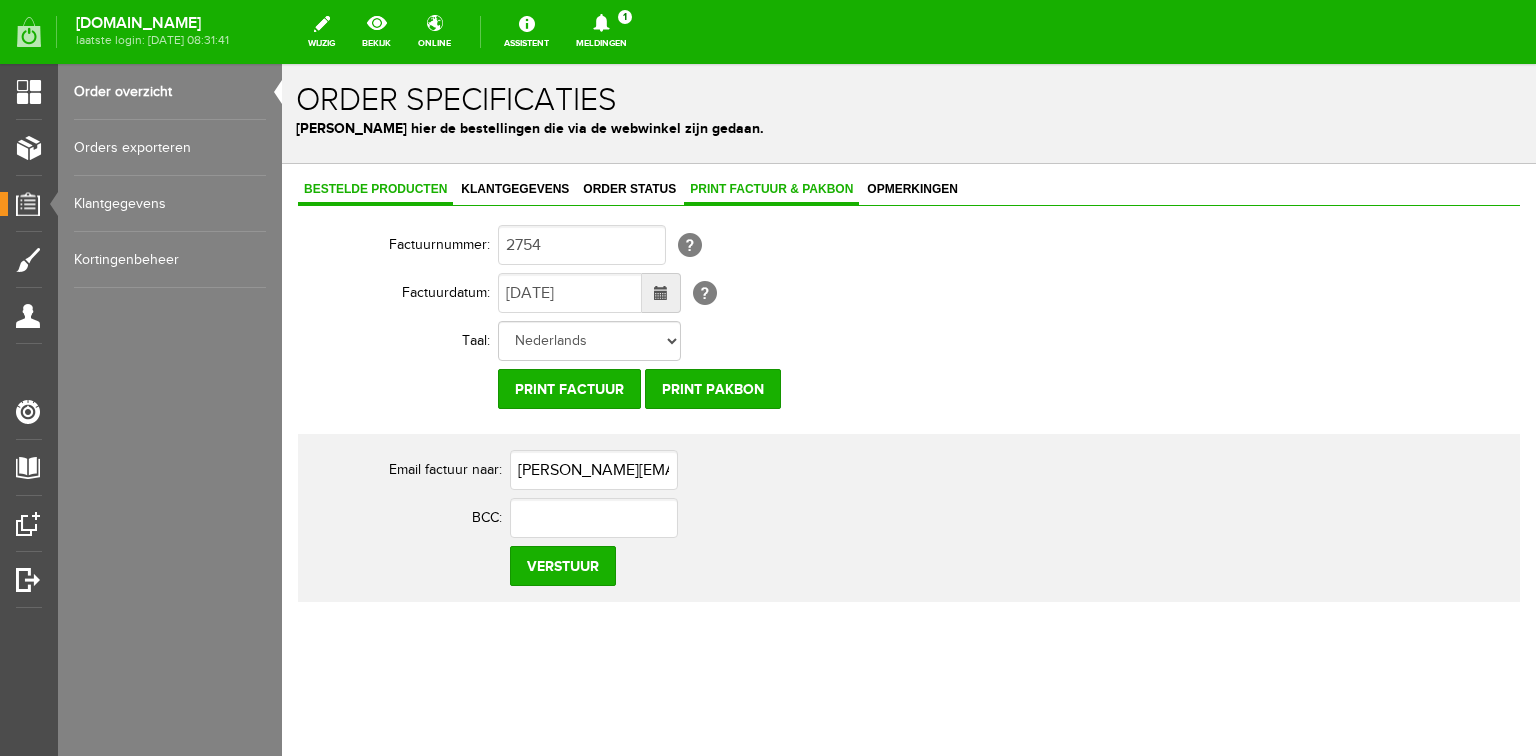click on "Bestelde producten" at bounding box center [375, 189] 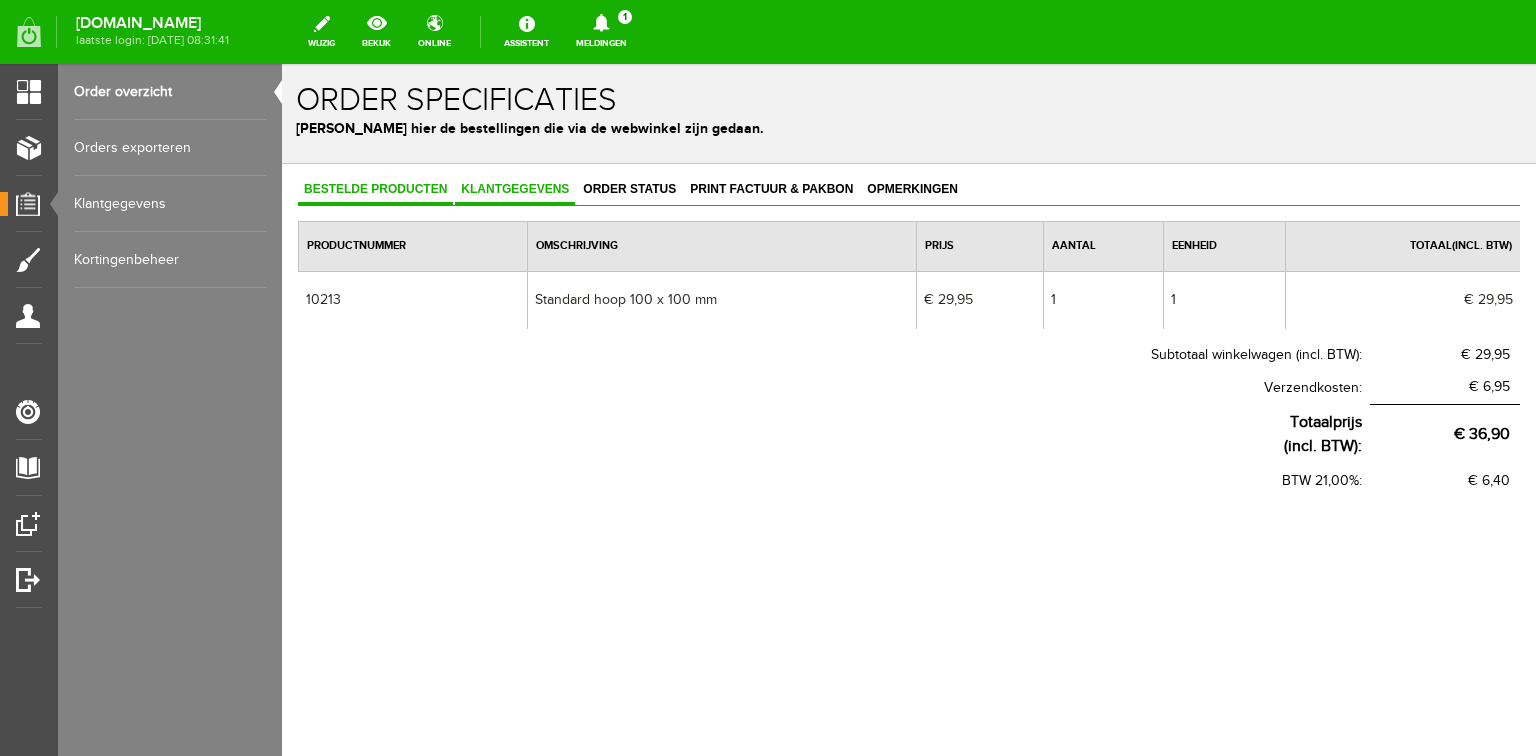 click on "Klantgegevens" at bounding box center (515, 189) 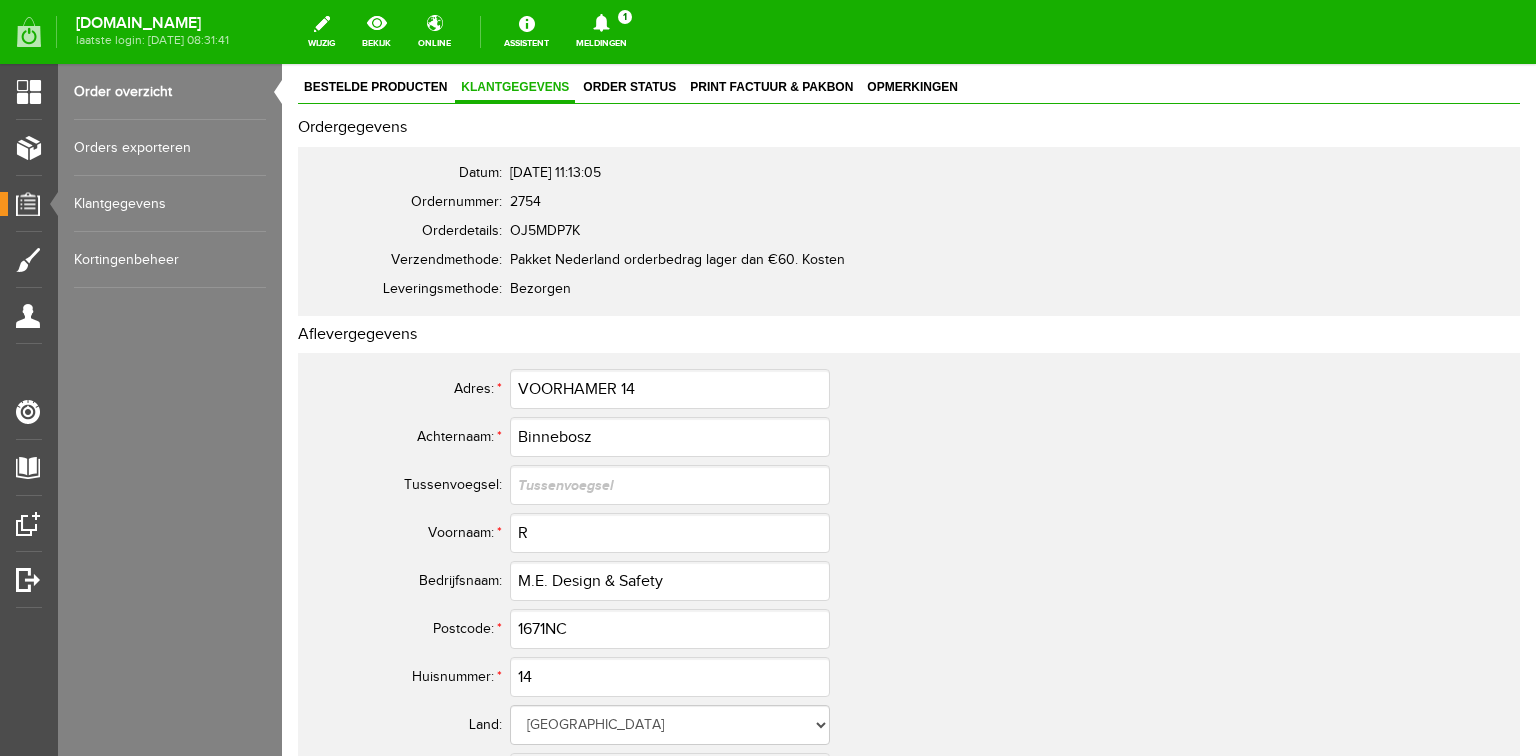 scroll, scrollTop: 0, scrollLeft: 0, axis: both 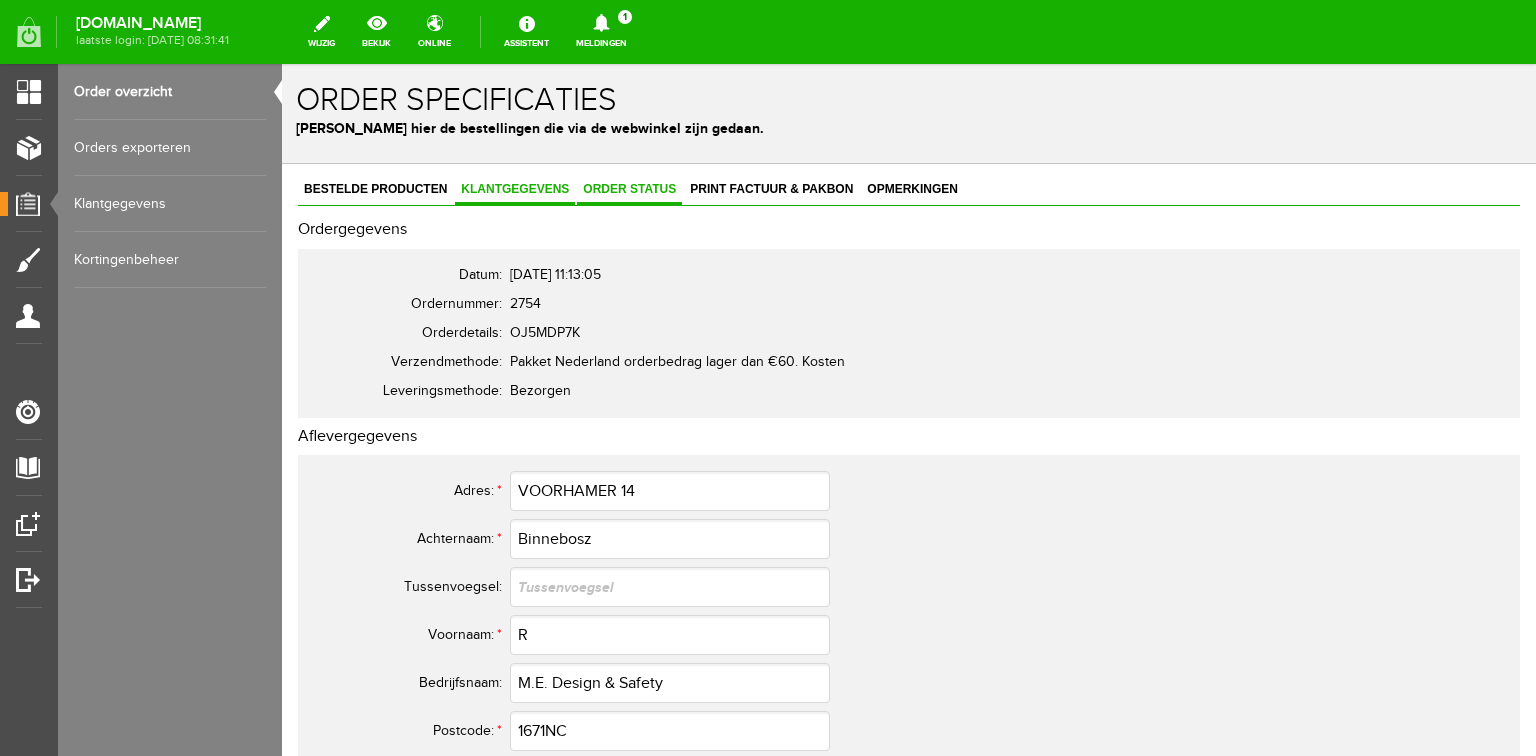 click on "Order status" at bounding box center (629, 189) 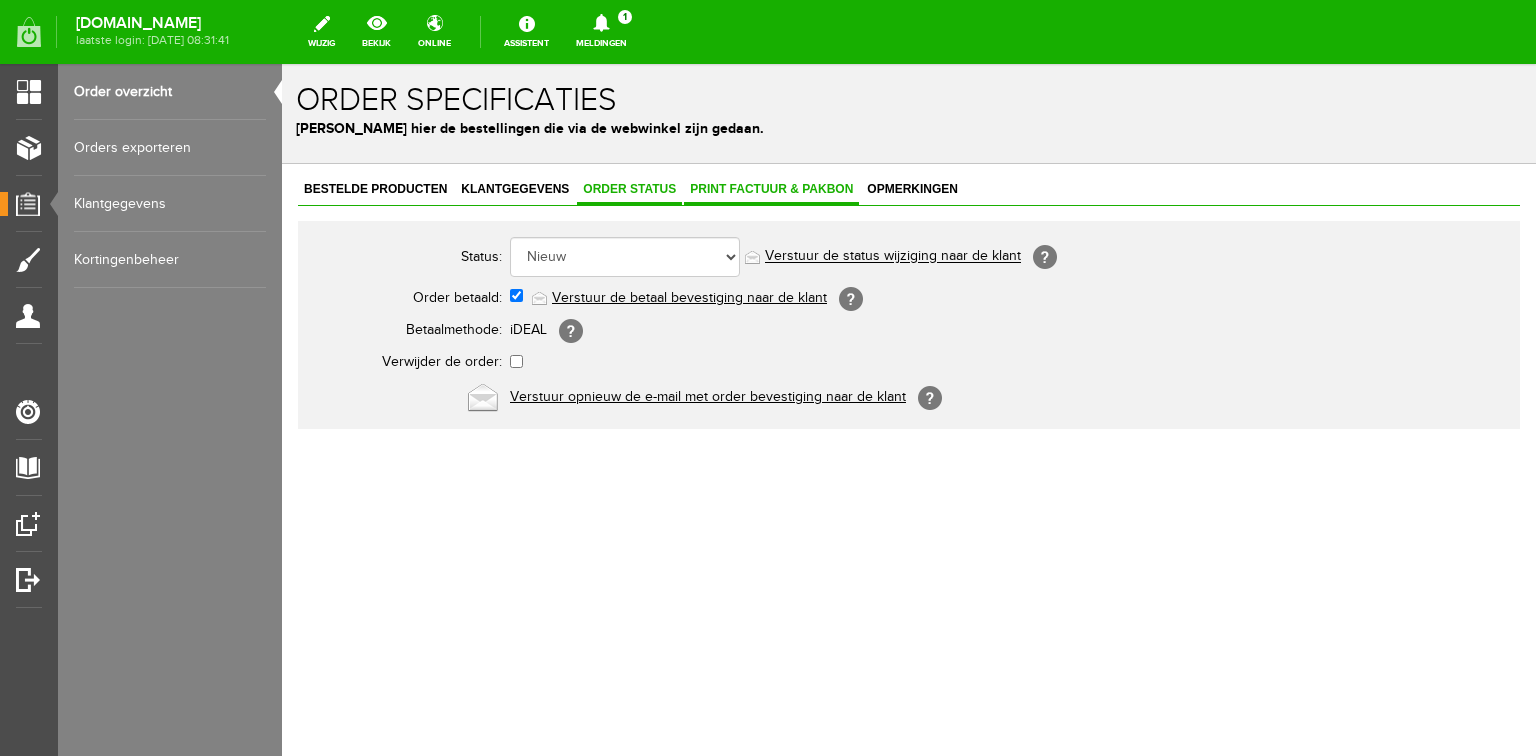 click on "Print factuur & pakbon" at bounding box center (771, 189) 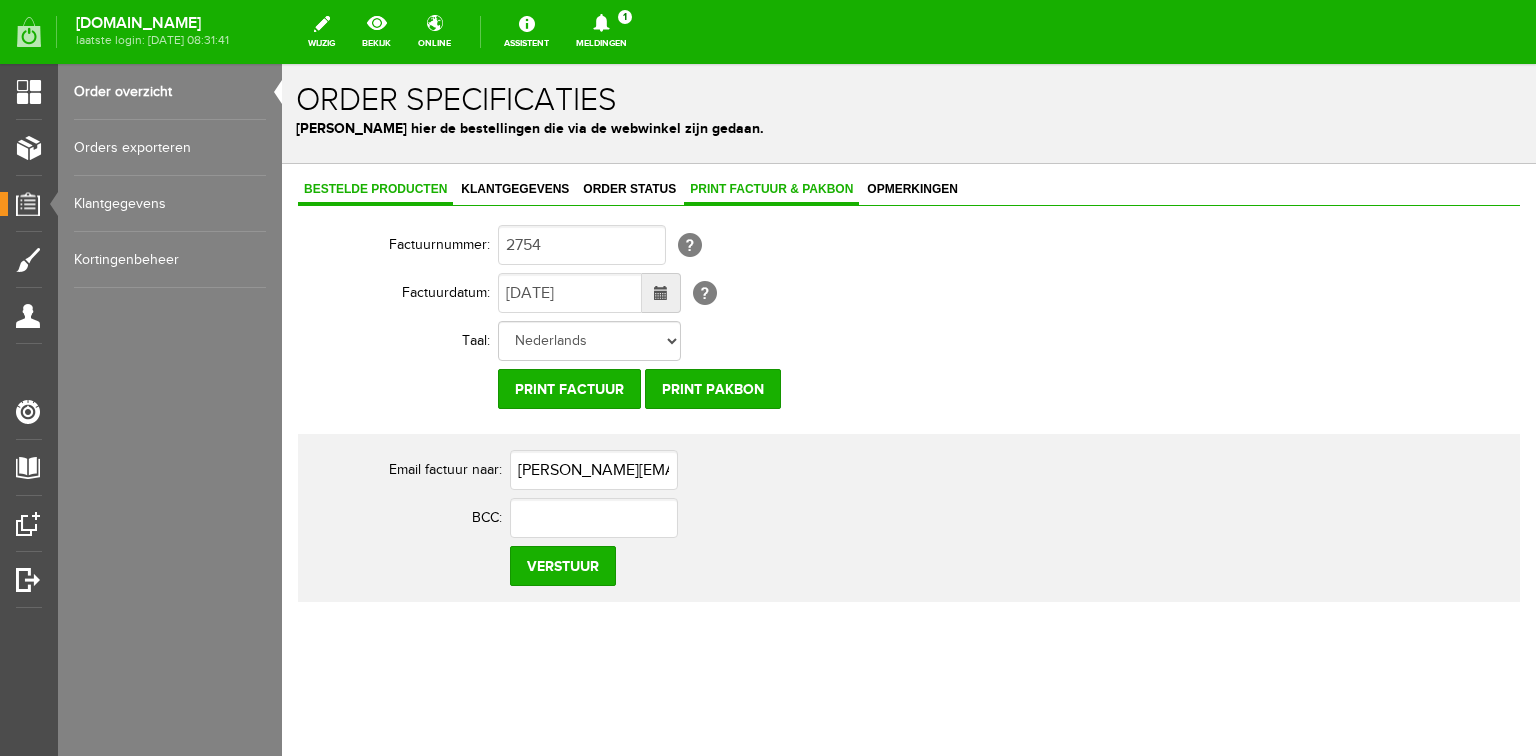 click on "Bestelde producten" at bounding box center (375, 189) 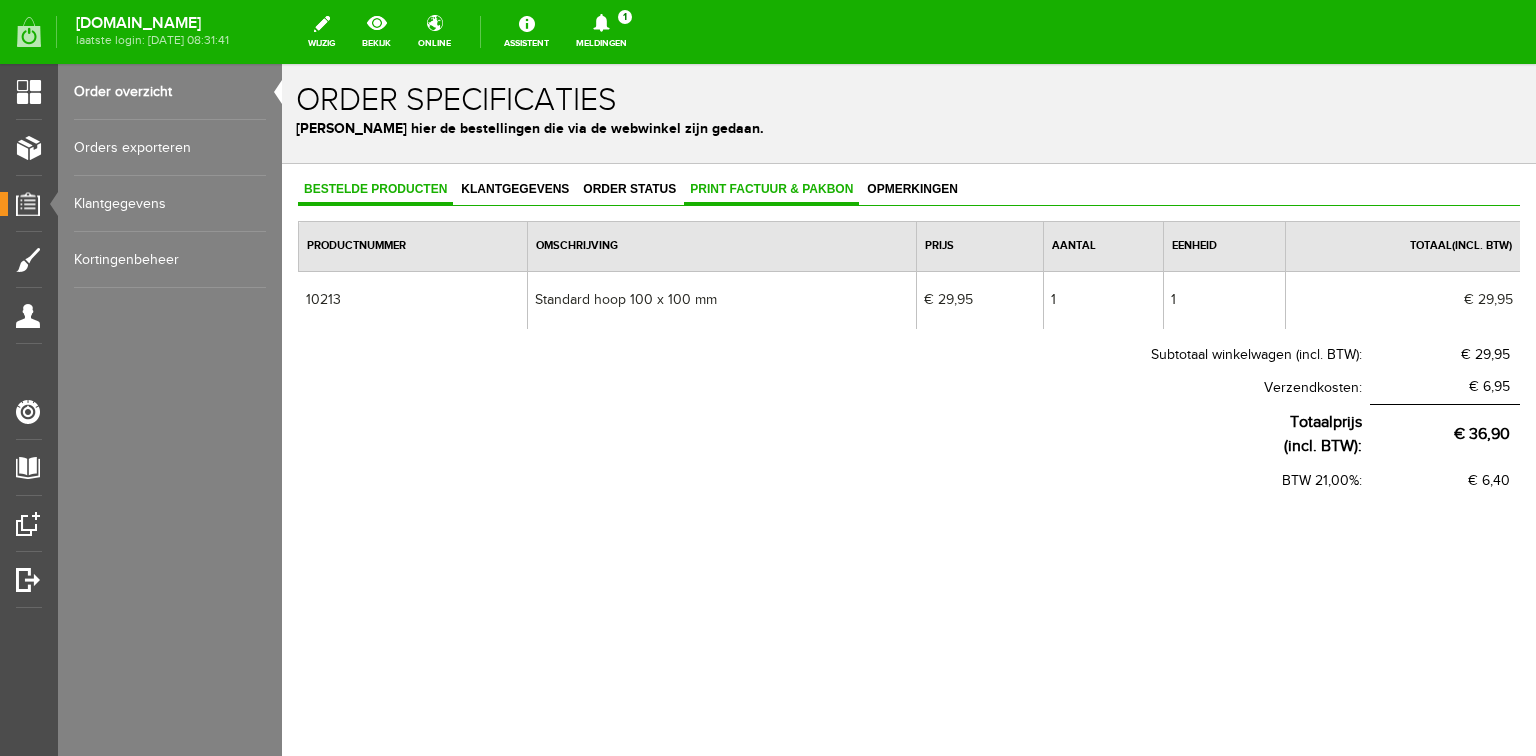 click on "Print factuur & pakbon" at bounding box center (771, 189) 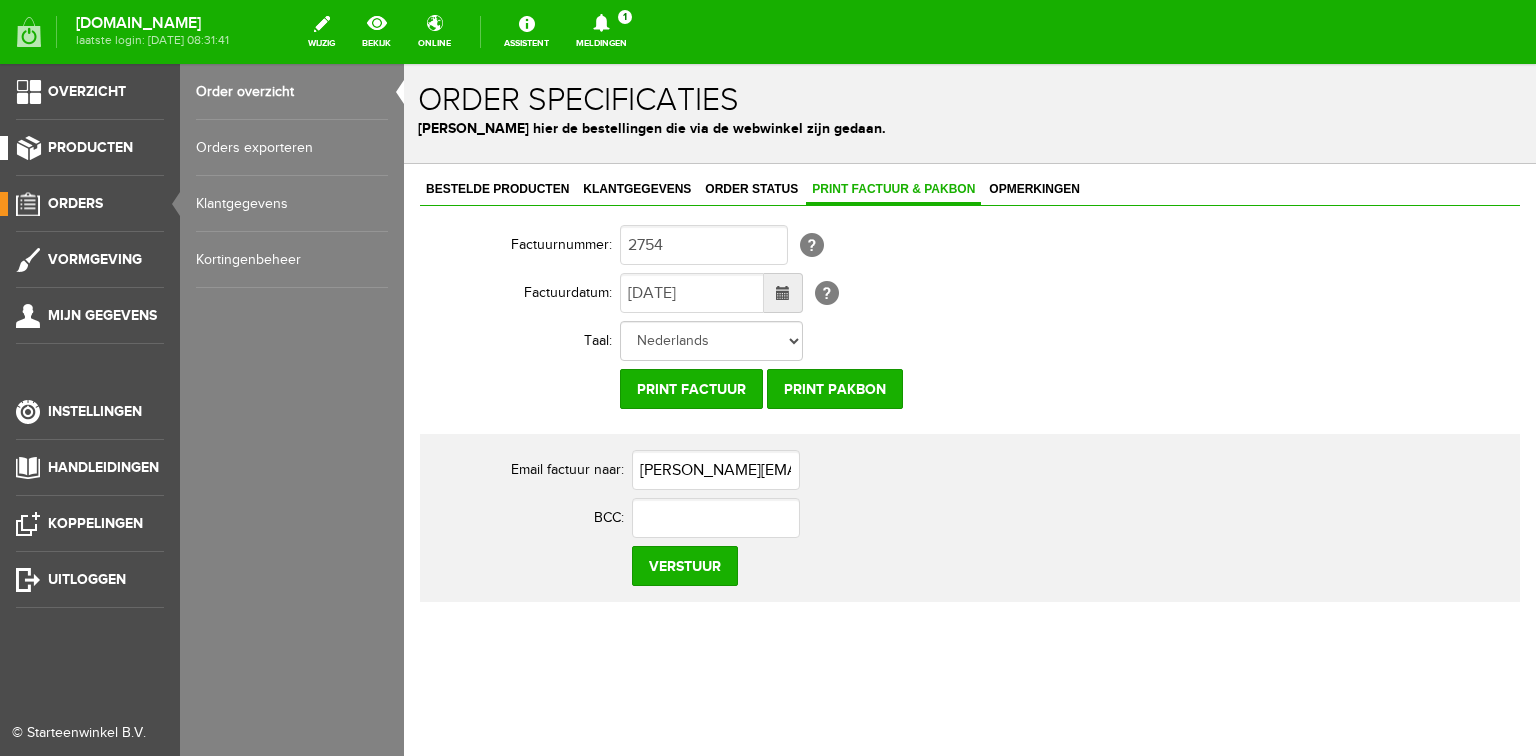 click on "Producten" at bounding box center (90, 147) 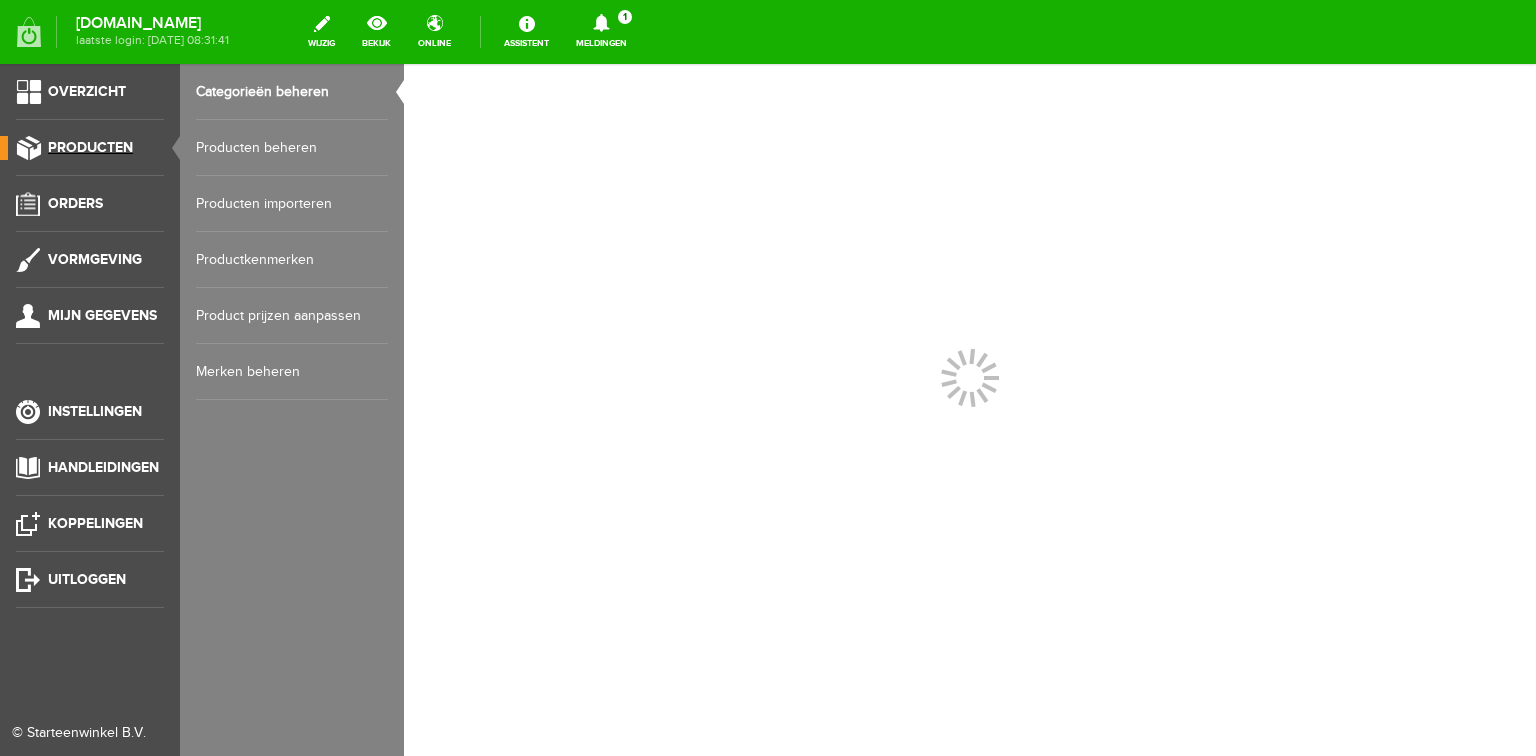 scroll, scrollTop: 0, scrollLeft: 0, axis: both 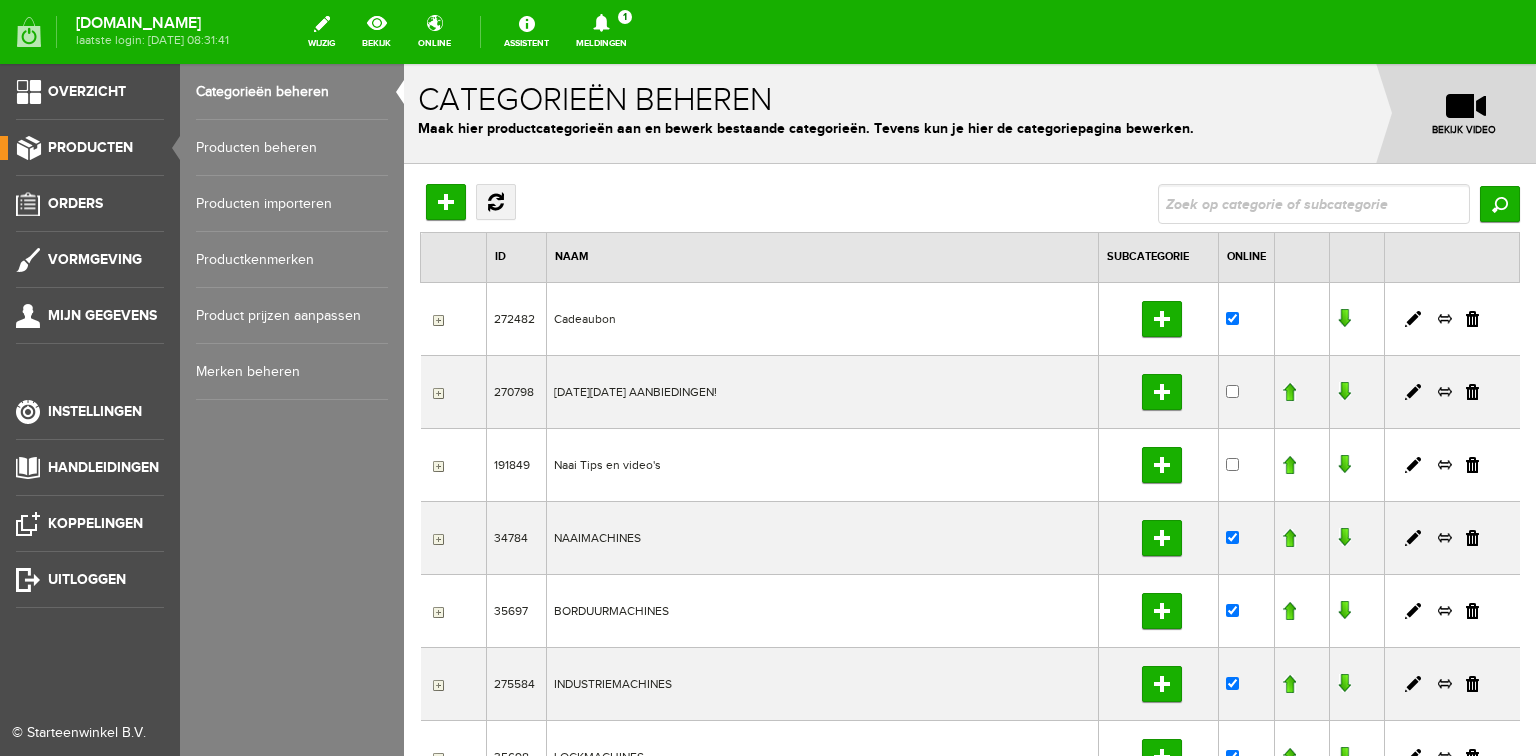 click on "Producten beheren" at bounding box center [292, 148] 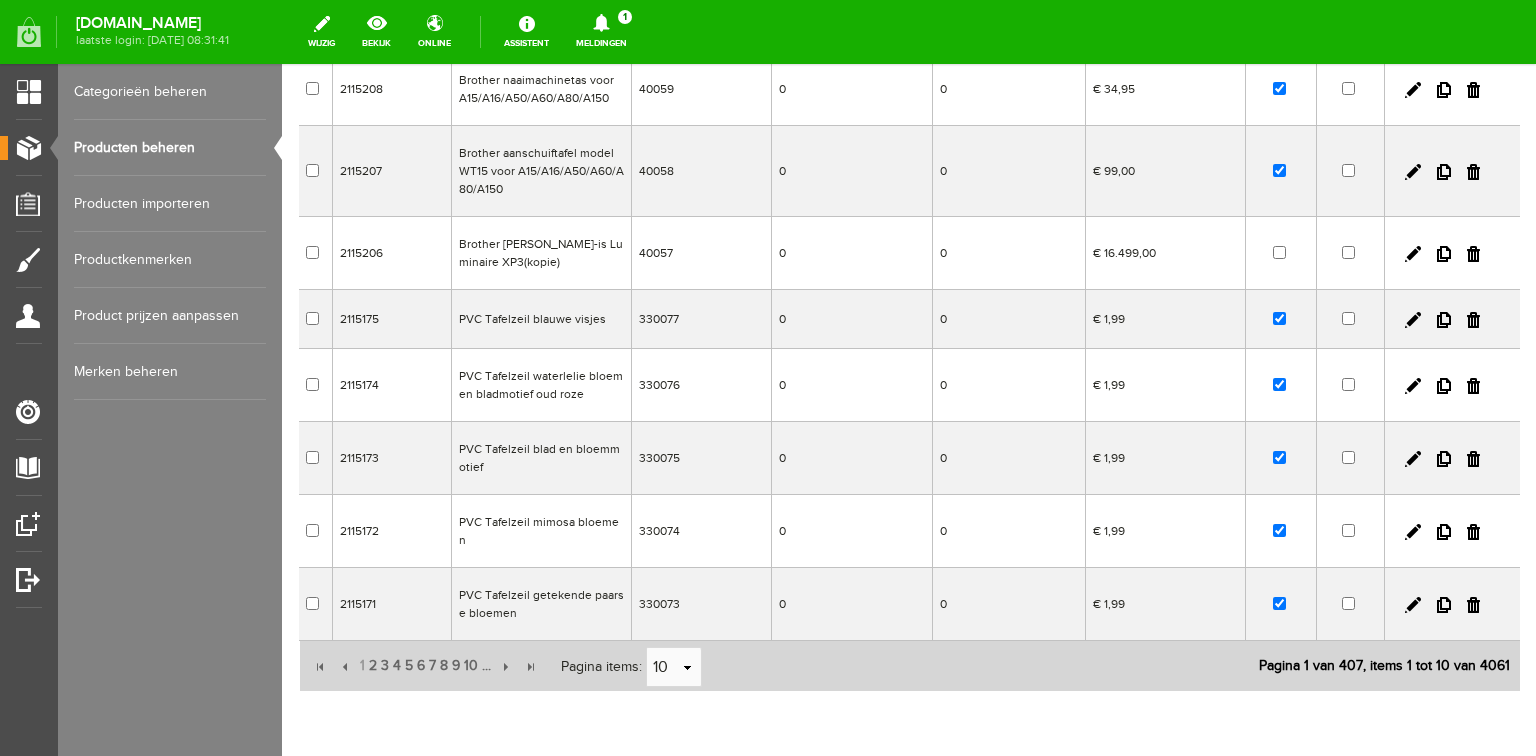 scroll, scrollTop: 466, scrollLeft: 0, axis: vertical 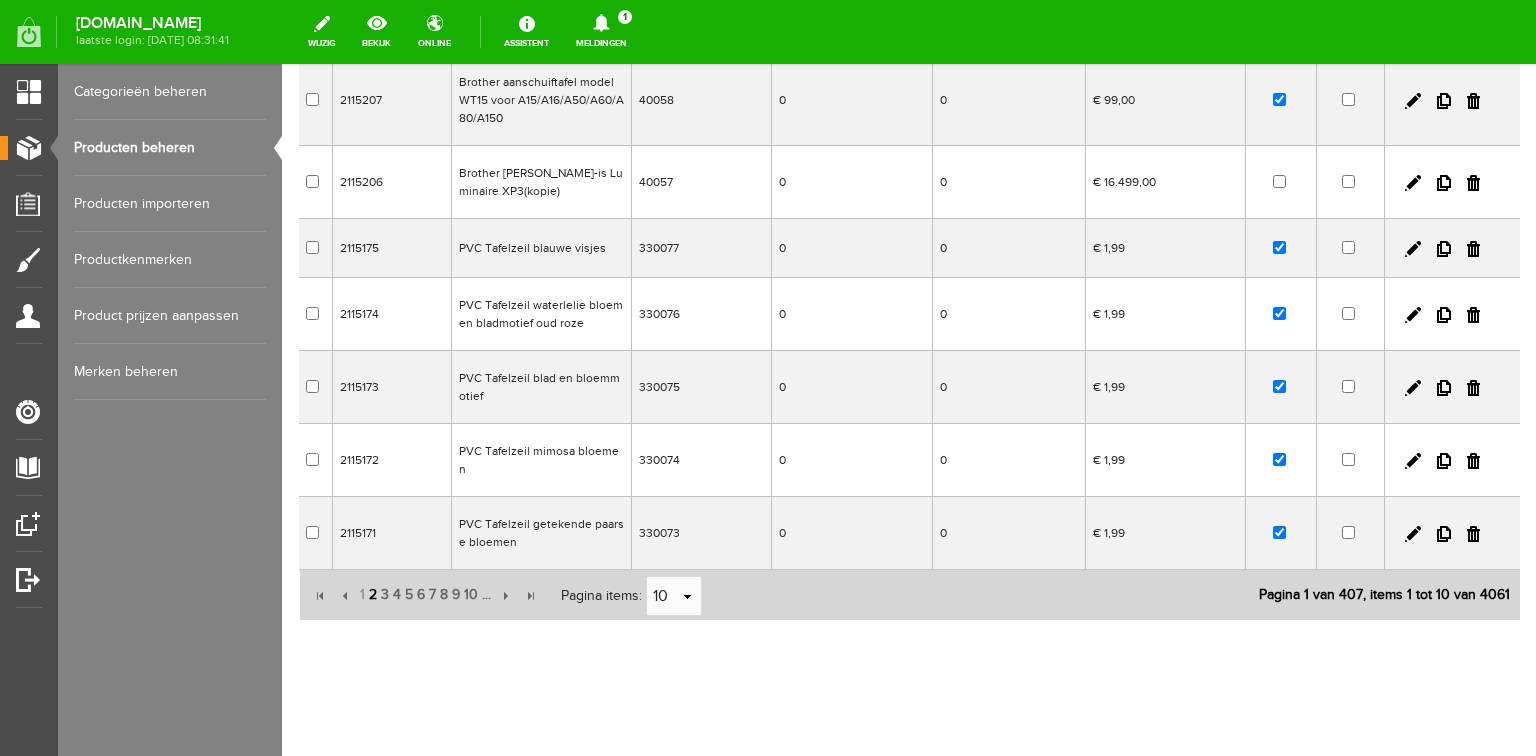 click on "2" at bounding box center [373, 595] 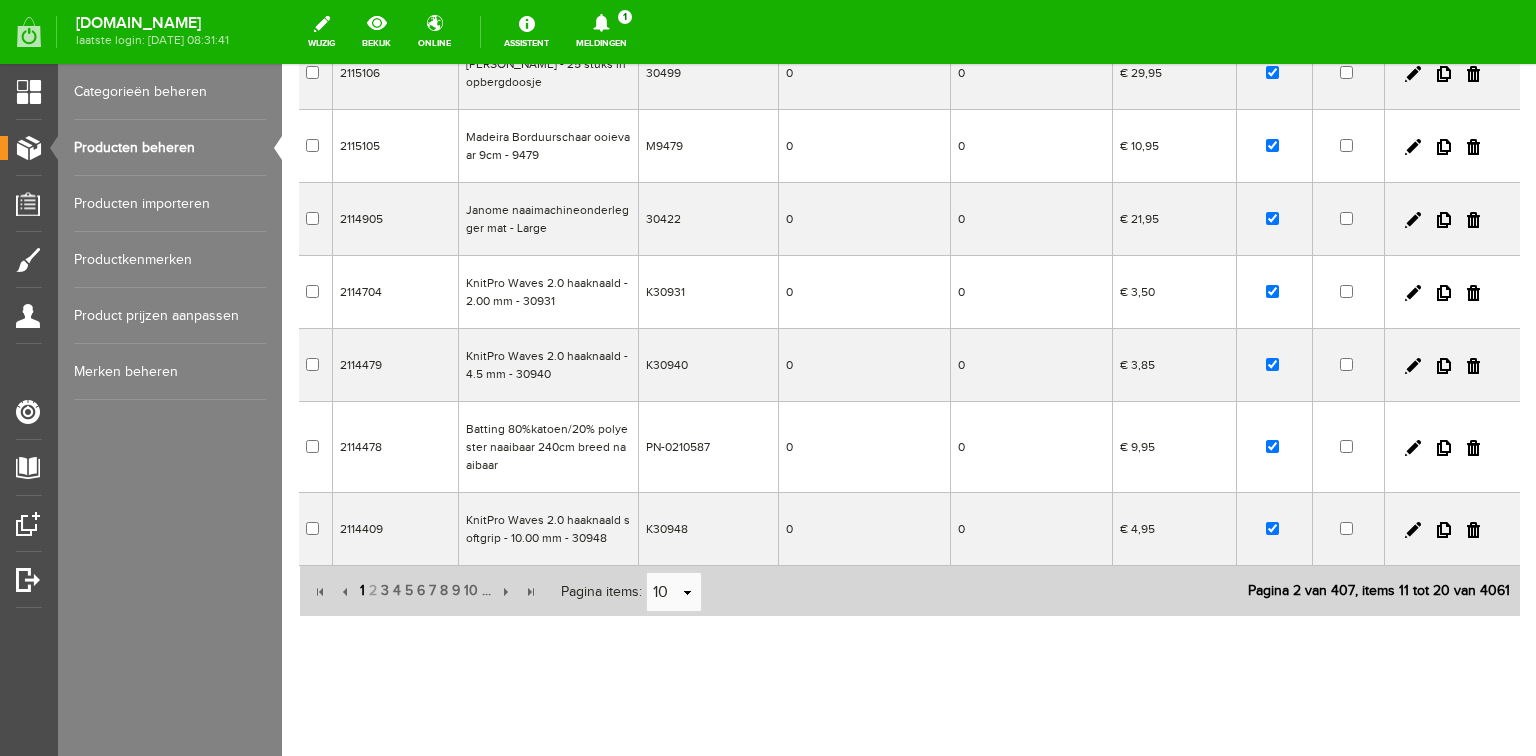 click on "1" at bounding box center [362, 591] 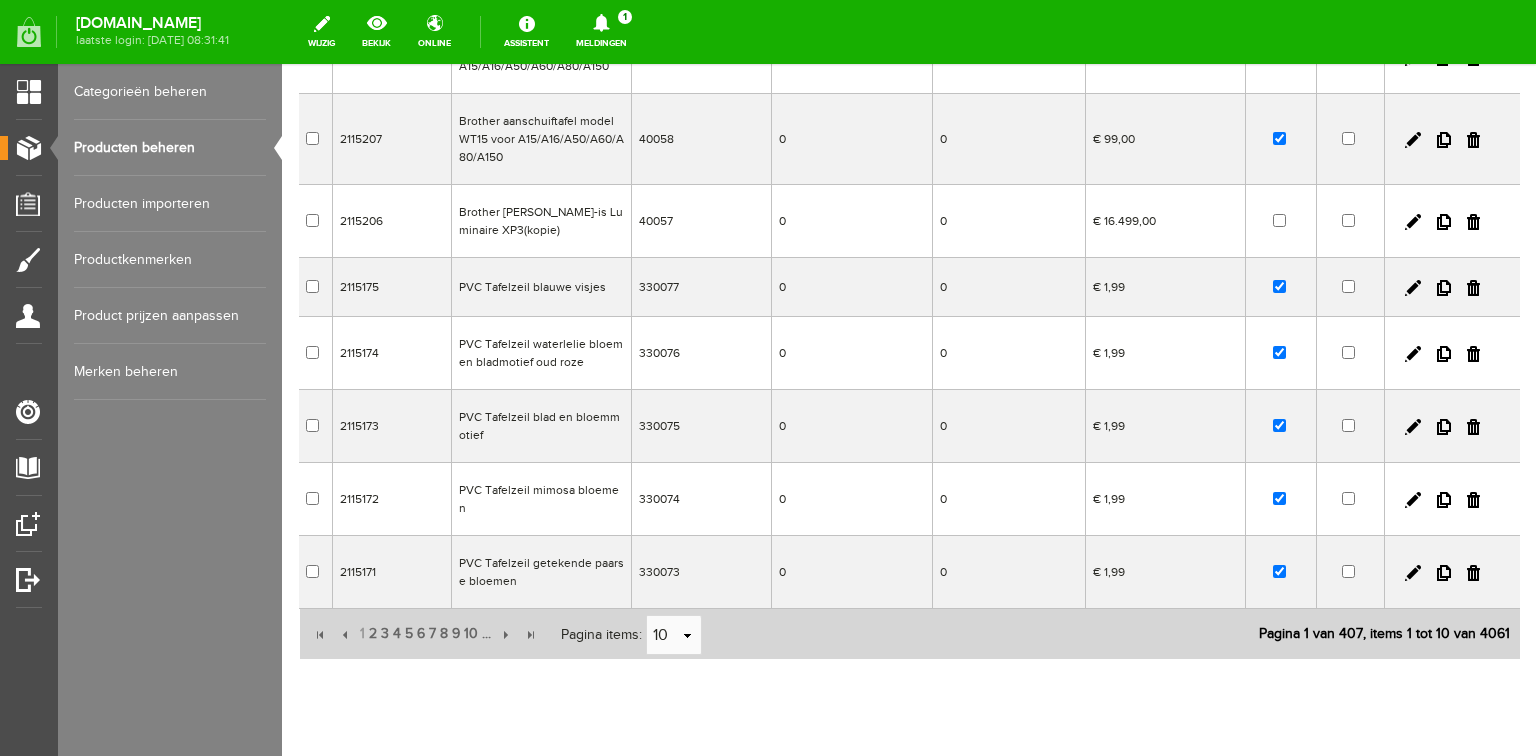 scroll, scrollTop: 466, scrollLeft: 0, axis: vertical 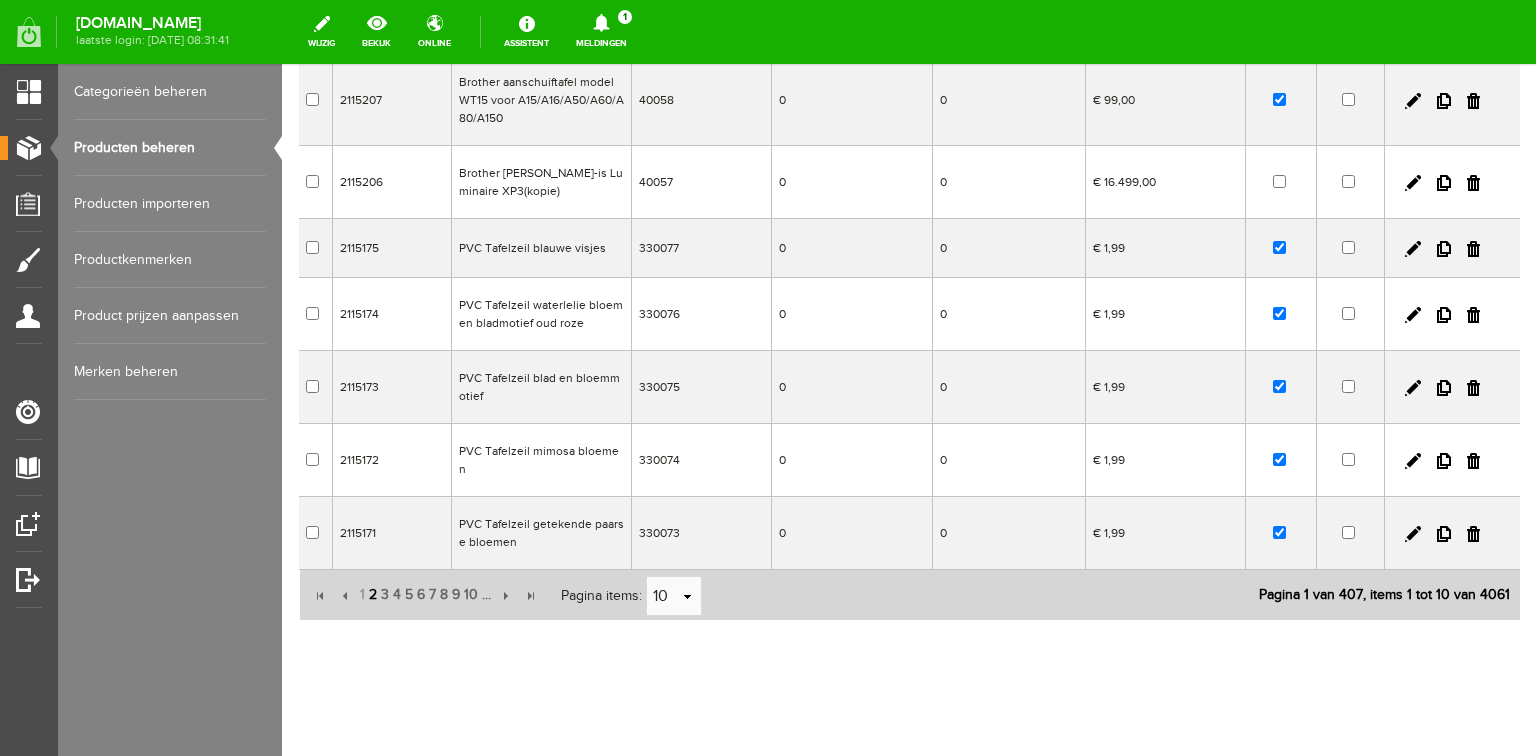 click on "2" at bounding box center (373, 595) 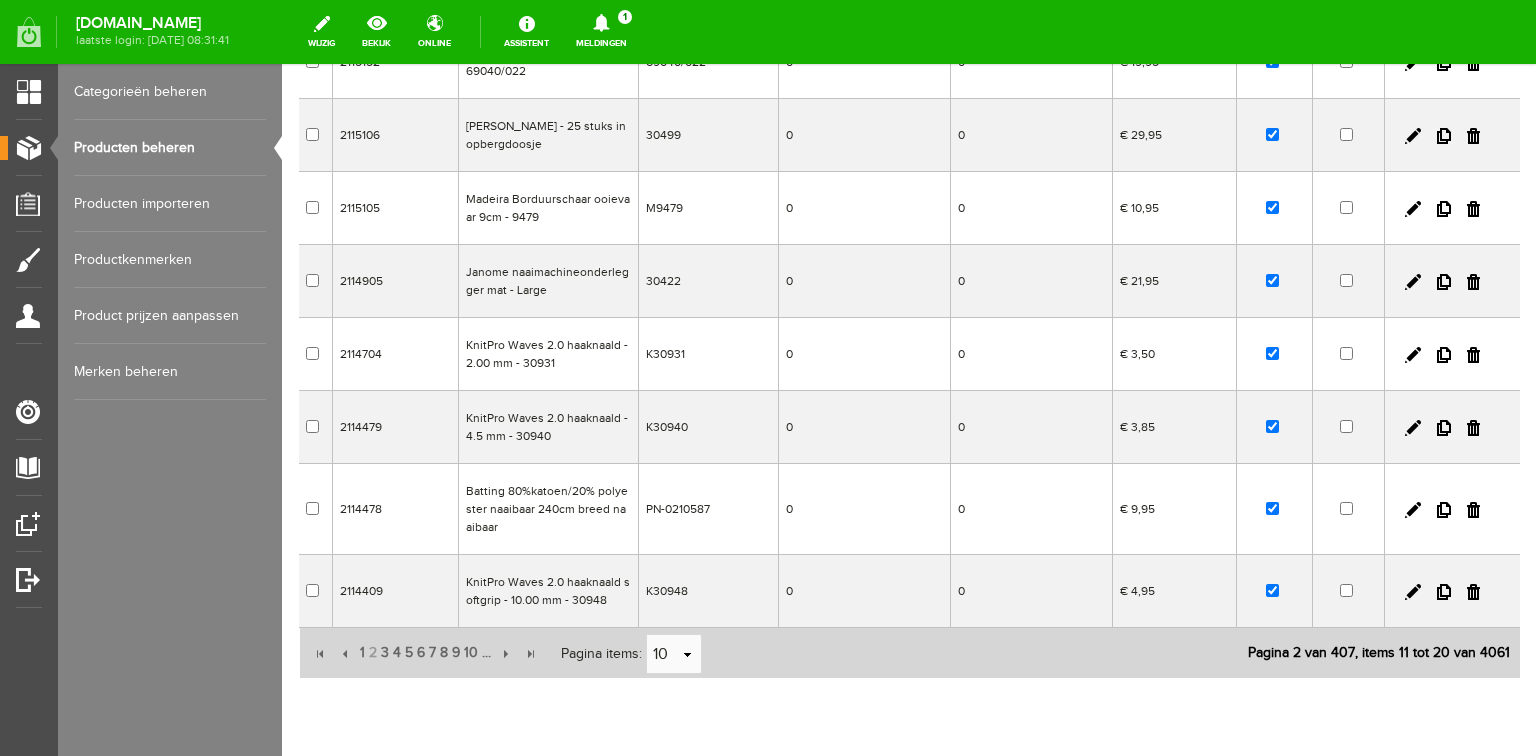 scroll, scrollTop: 474, scrollLeft: 0, axis: vertical 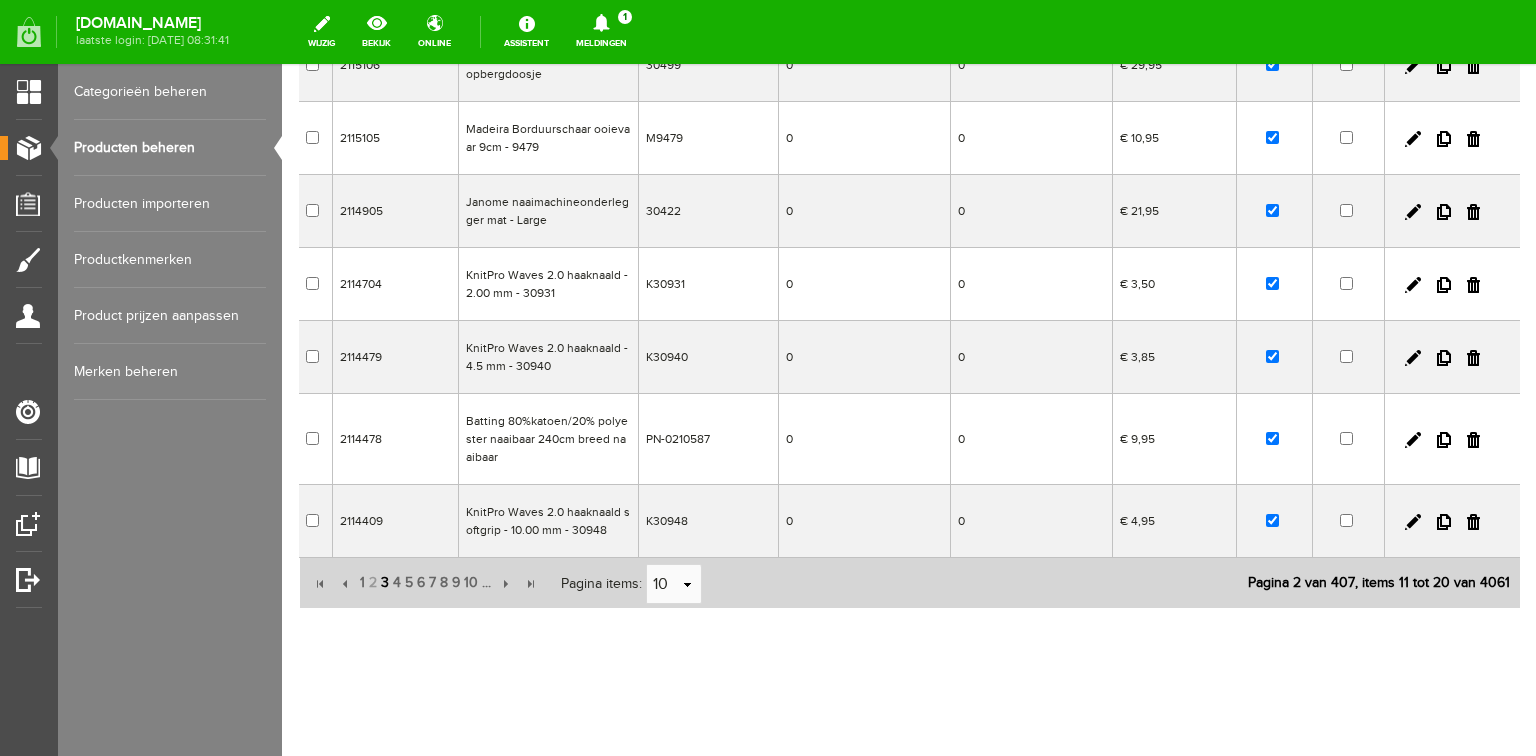 click on "3" at bounding box center [385, 583] 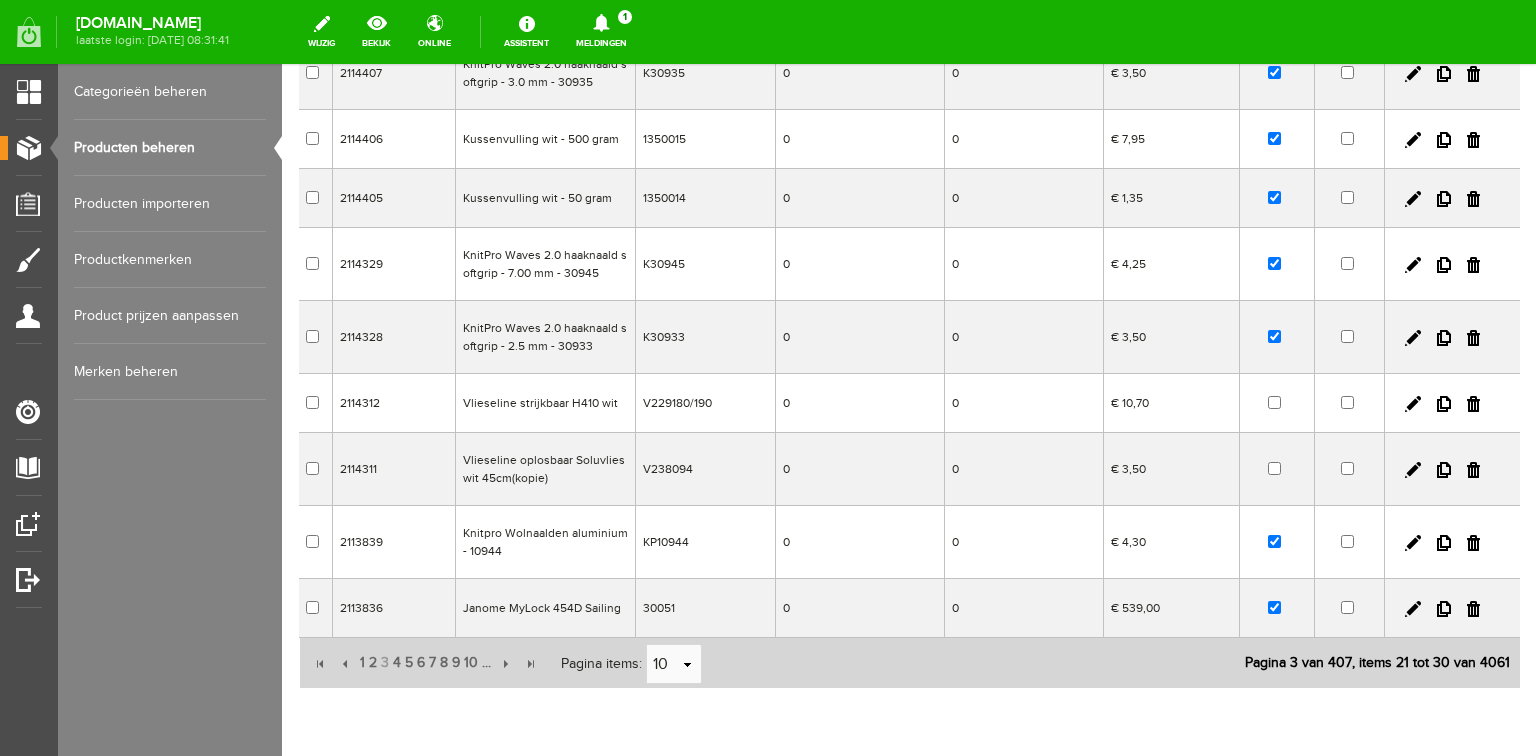 scroll, scrollTop: 324, scrollLeft: 0, axis: vertical 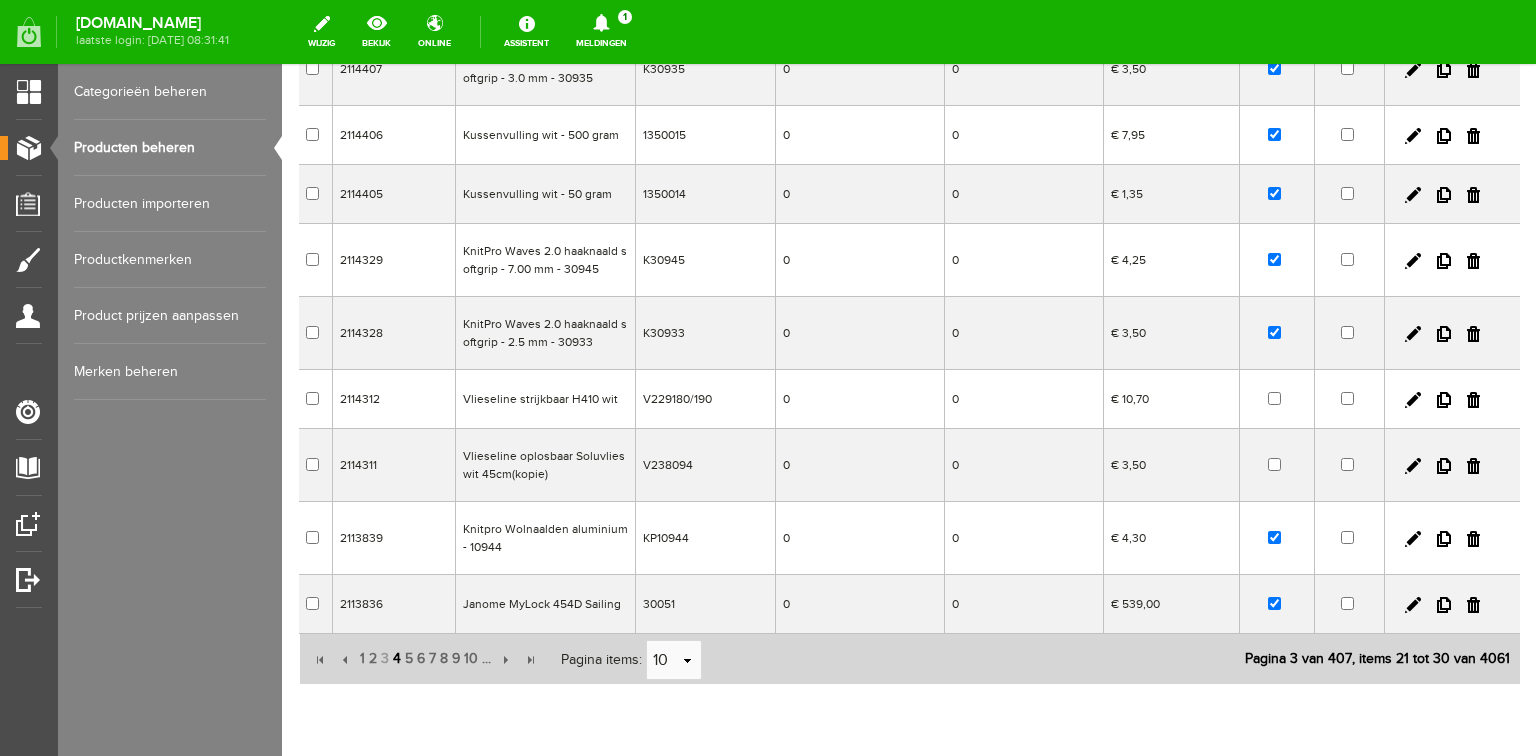click on "4" at bounding box center (397, 659) 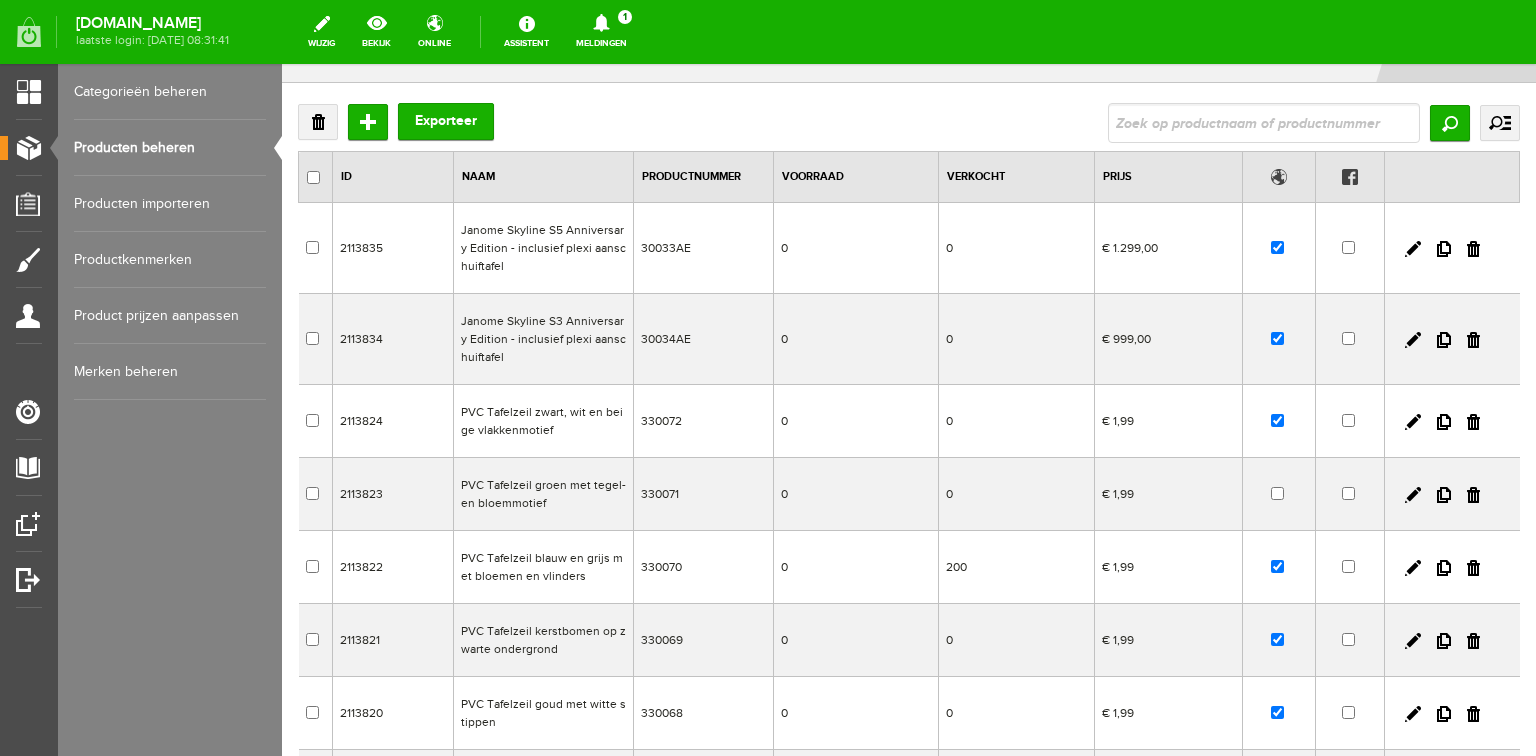 scroll, scrollTop: 0, scrollLeft: 0, axis: both 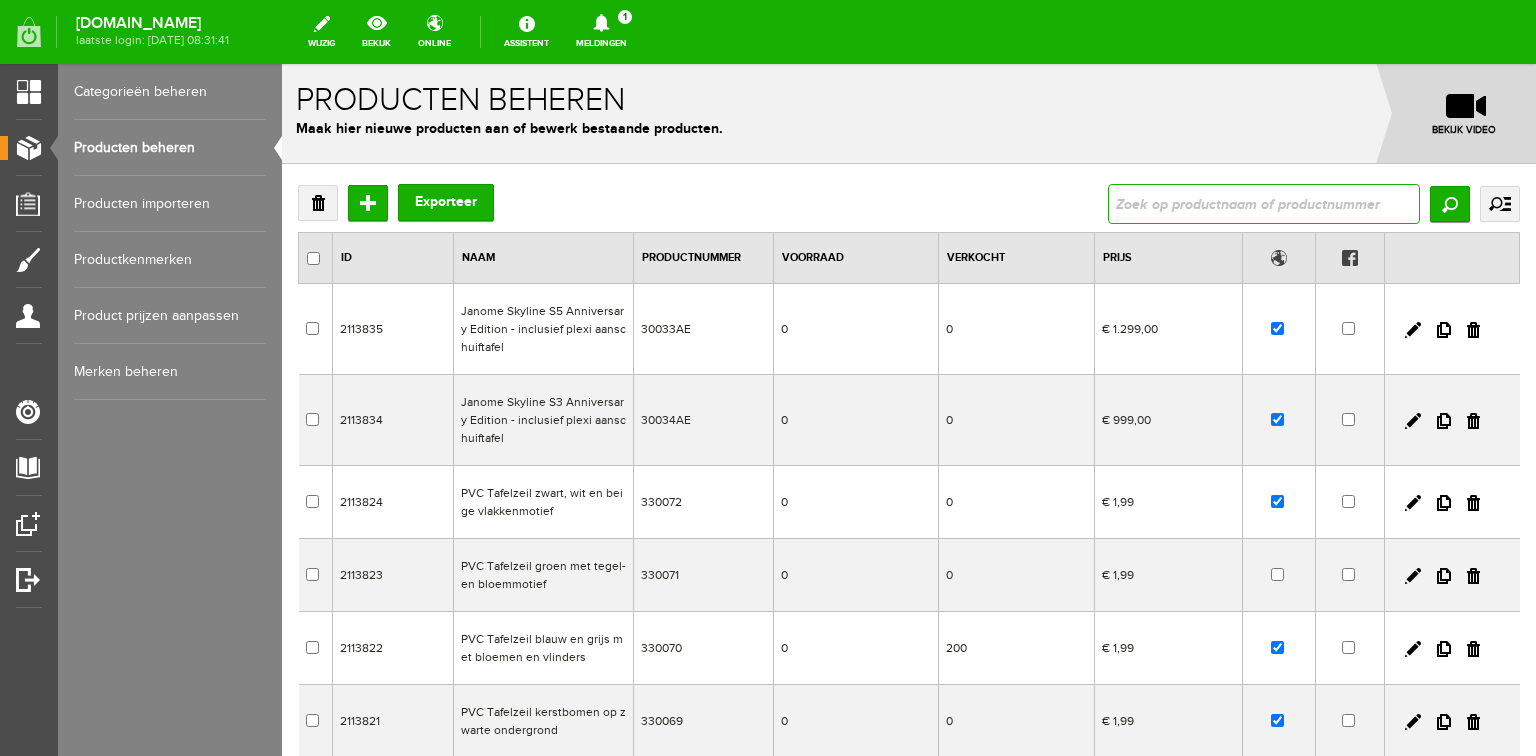 click at bounding box center (1264, 204) 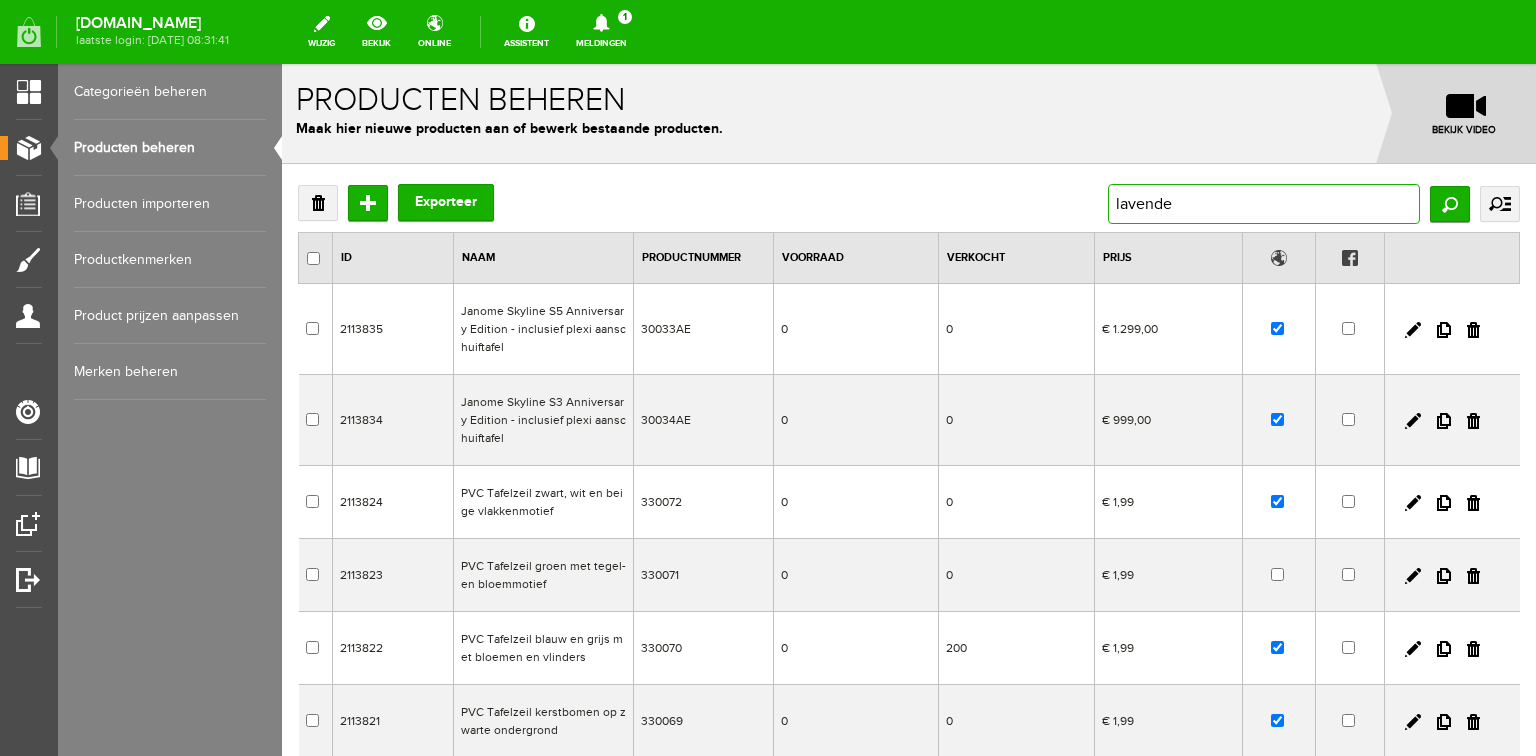 type on "lavendel" 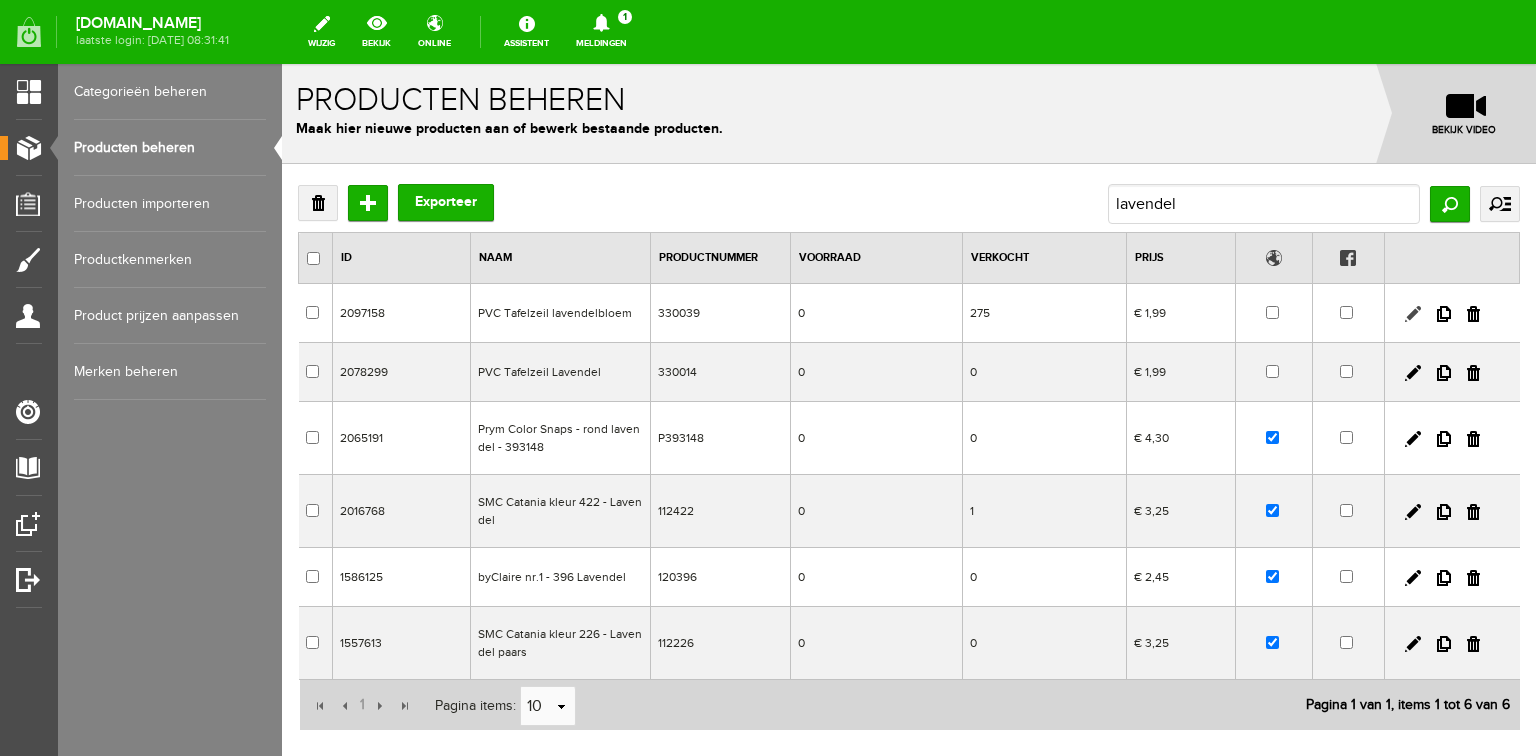 click at bounding box center (1413, 314) 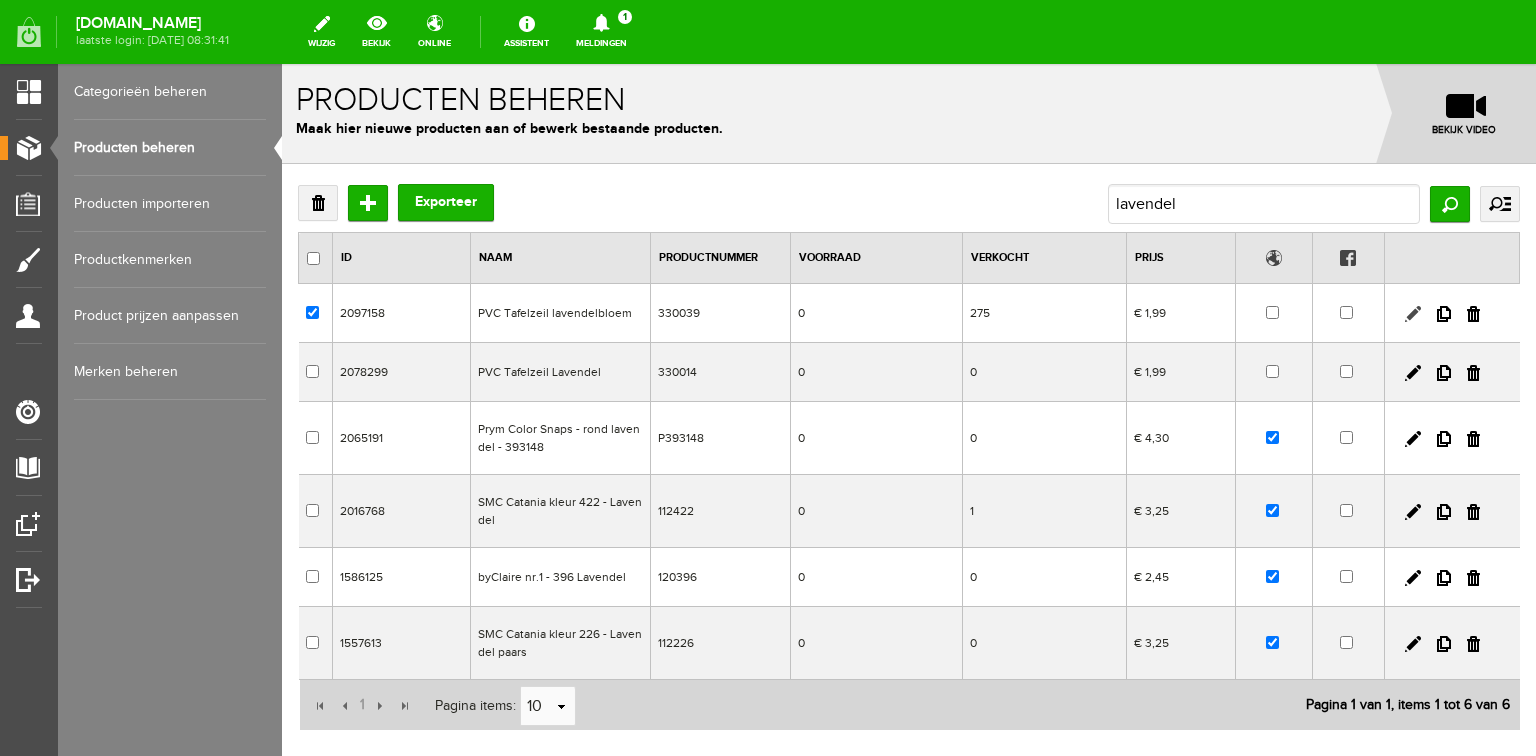 checkbox on "true" 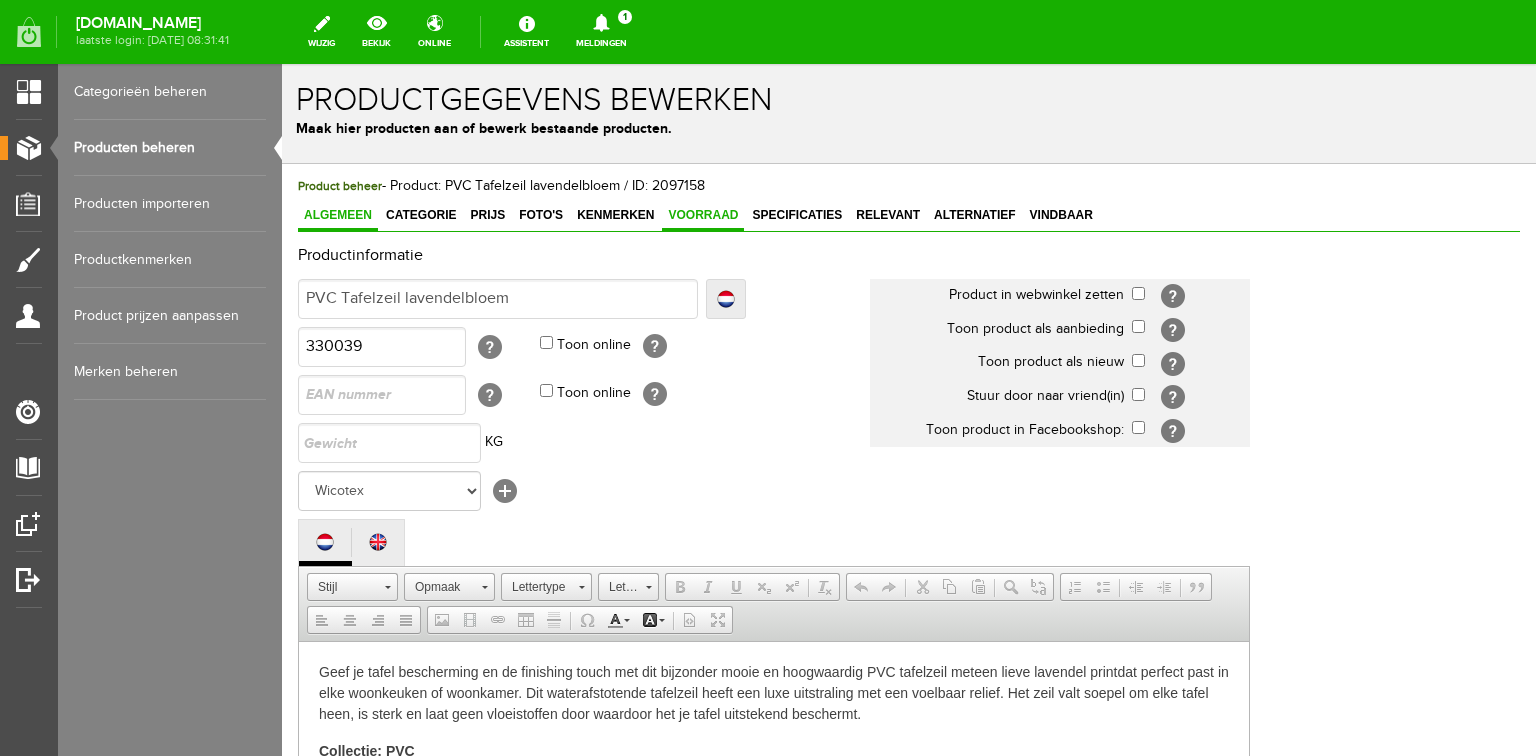 scroll, scrollTop: 0, scrollLeft: 0, axis: both 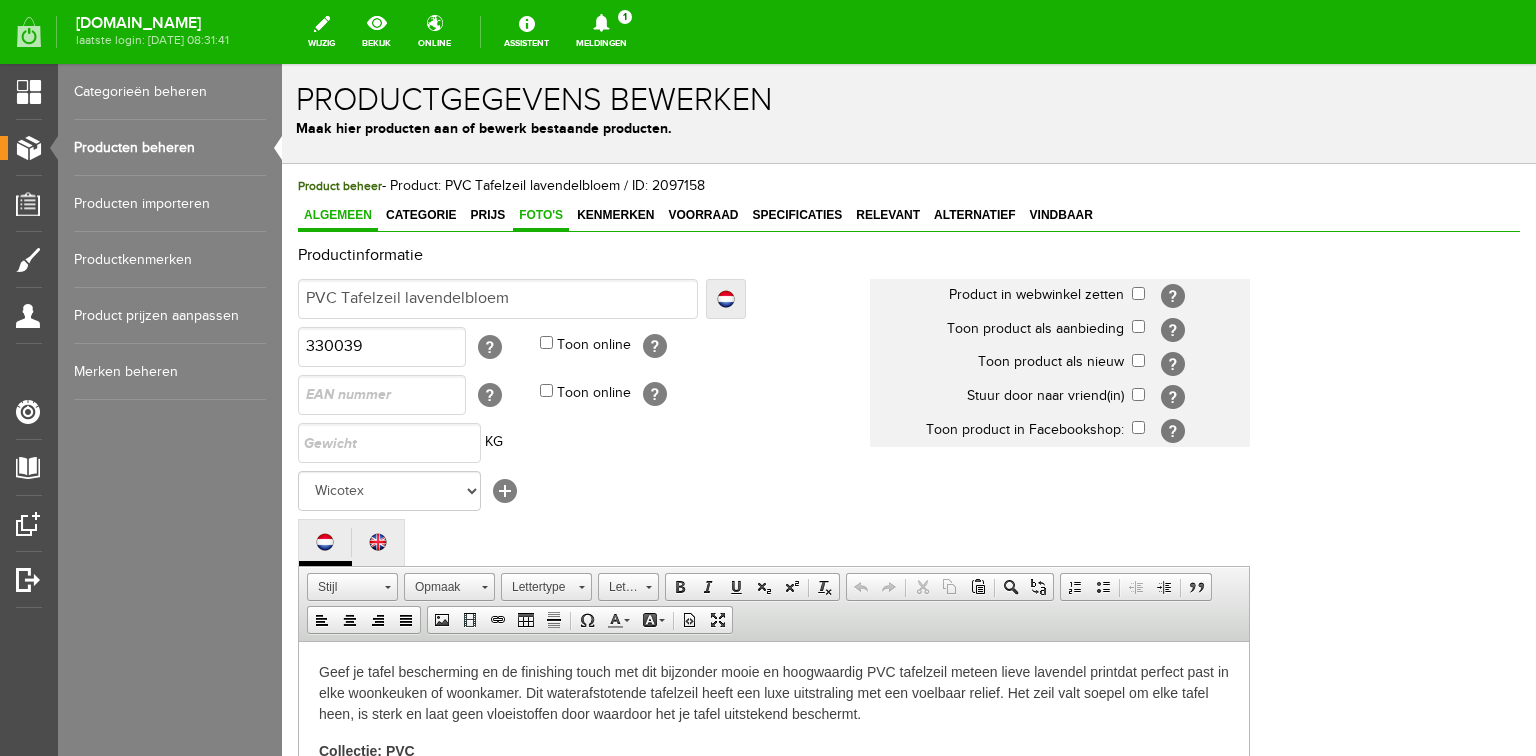 click on "Foto's" at bounding box center (541, 215) 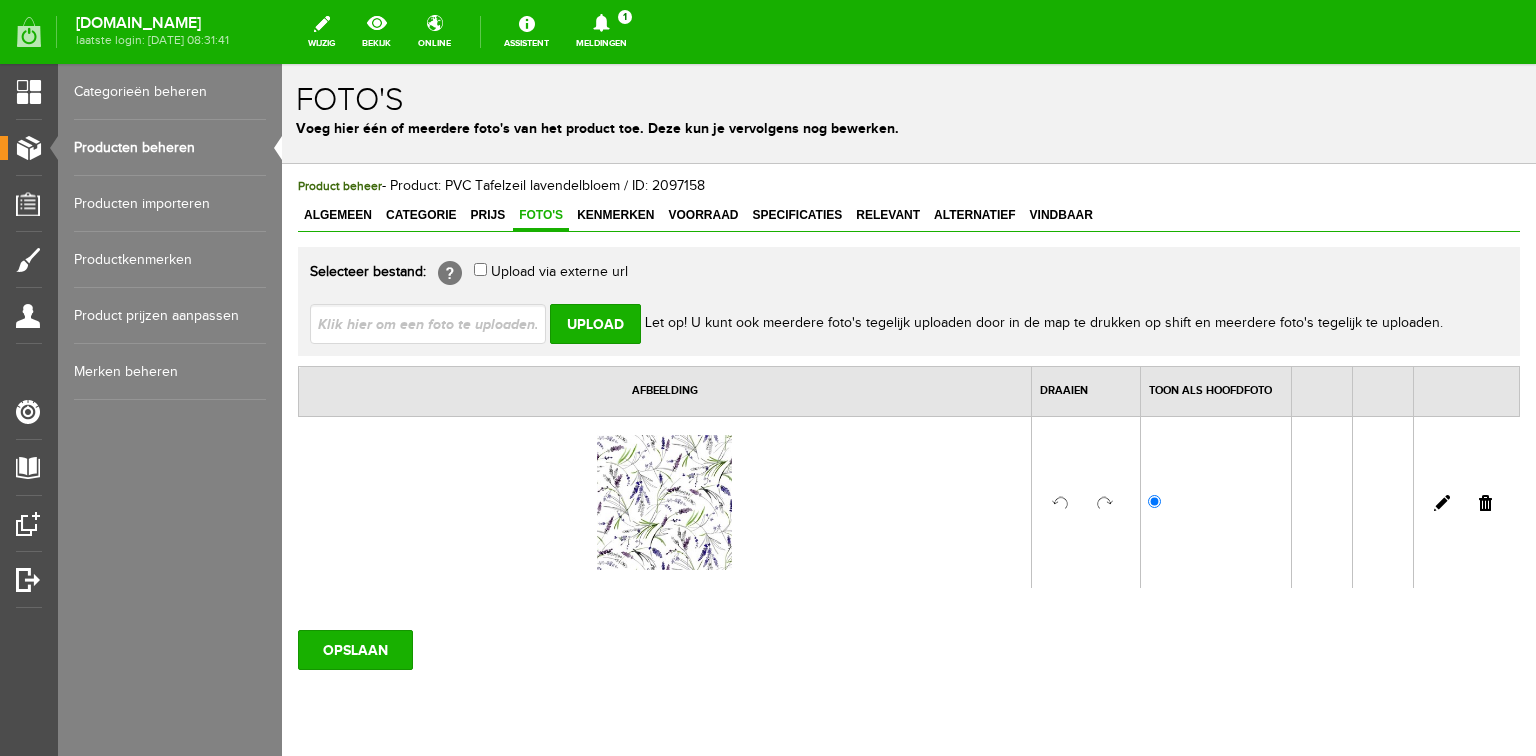 click on "Producten beheren" at bounding box center (170, 148) 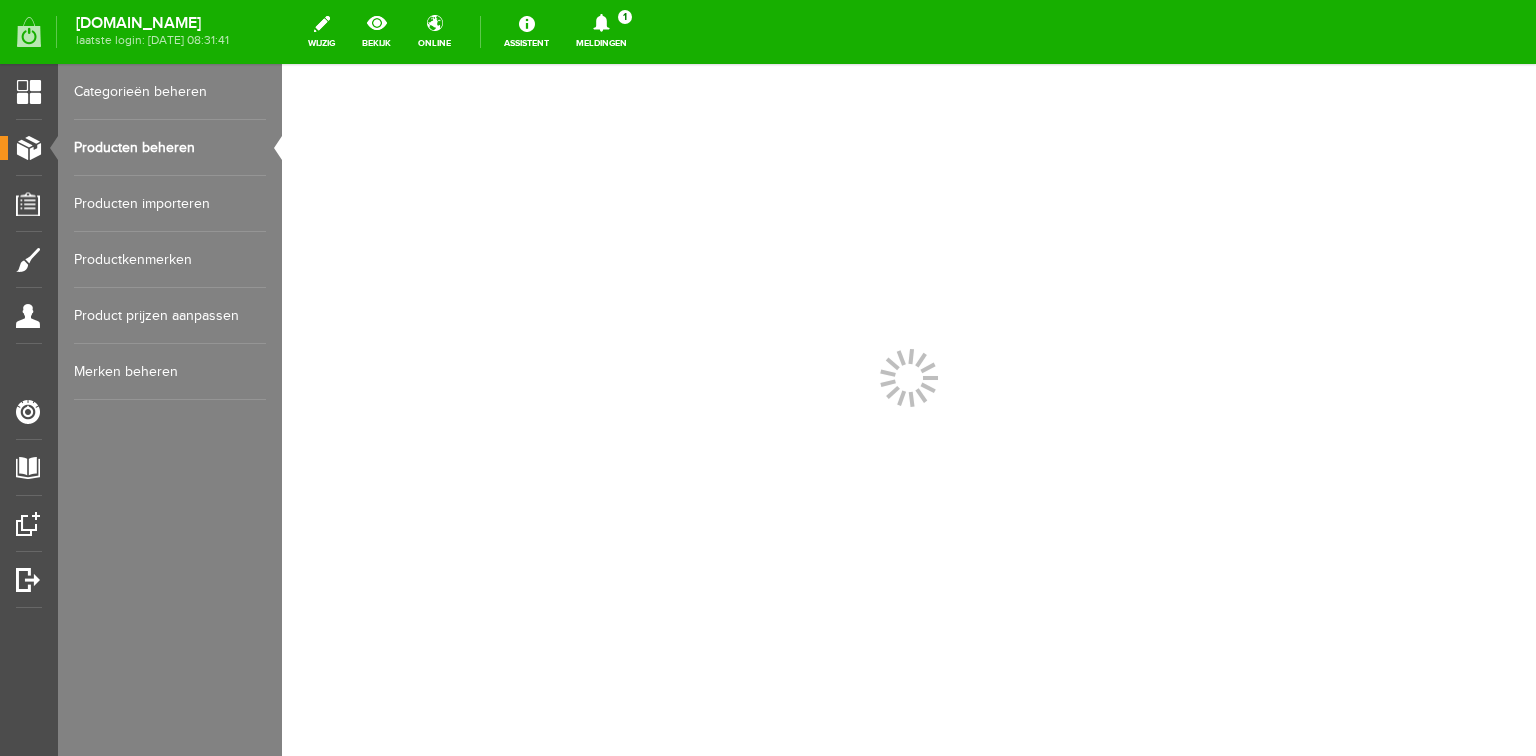 scroll, scrollTop: 0, scrollLeft: 0, axis: both 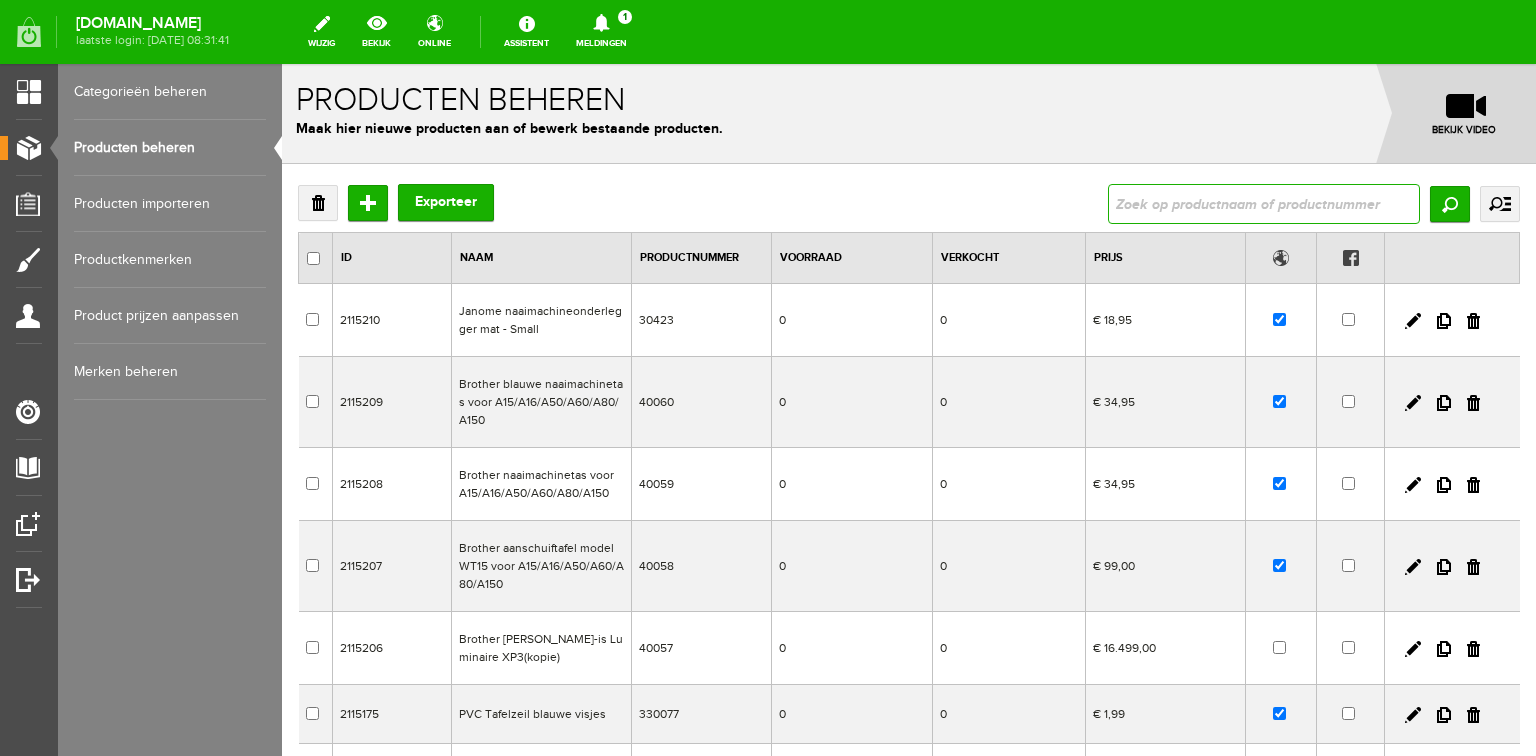 click at bounding box center (1264, 204) 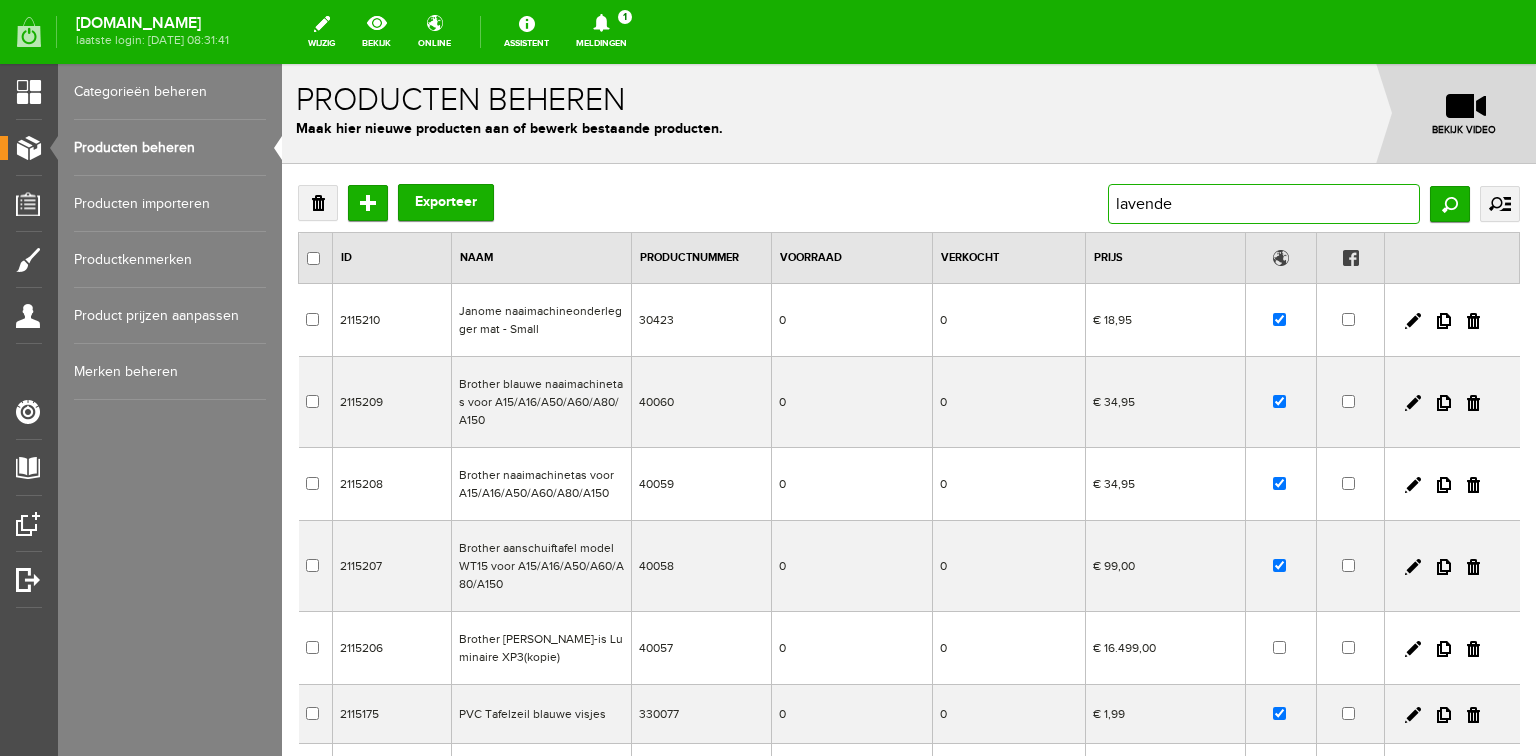 type on "lavendel" 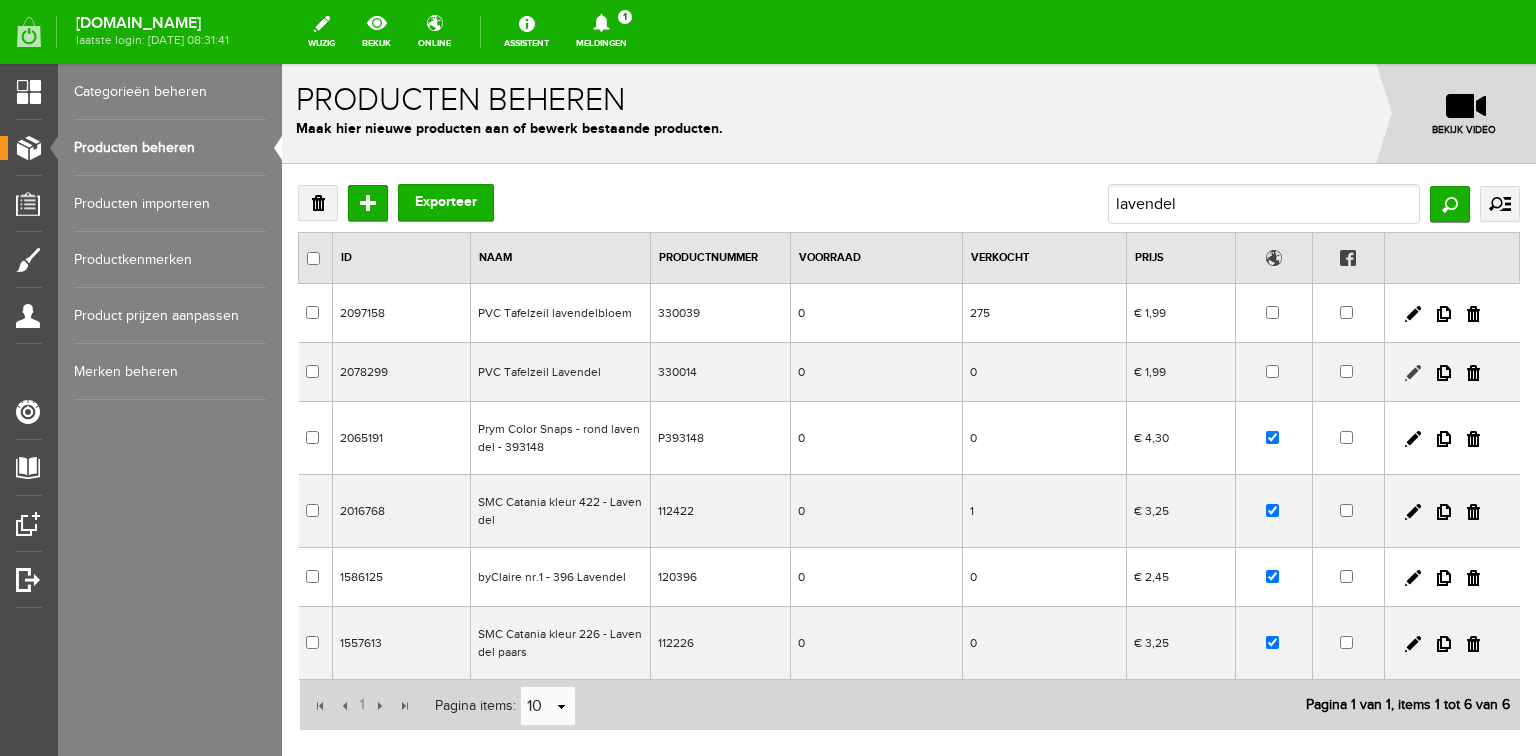 click at bounding box center [1413, 373] 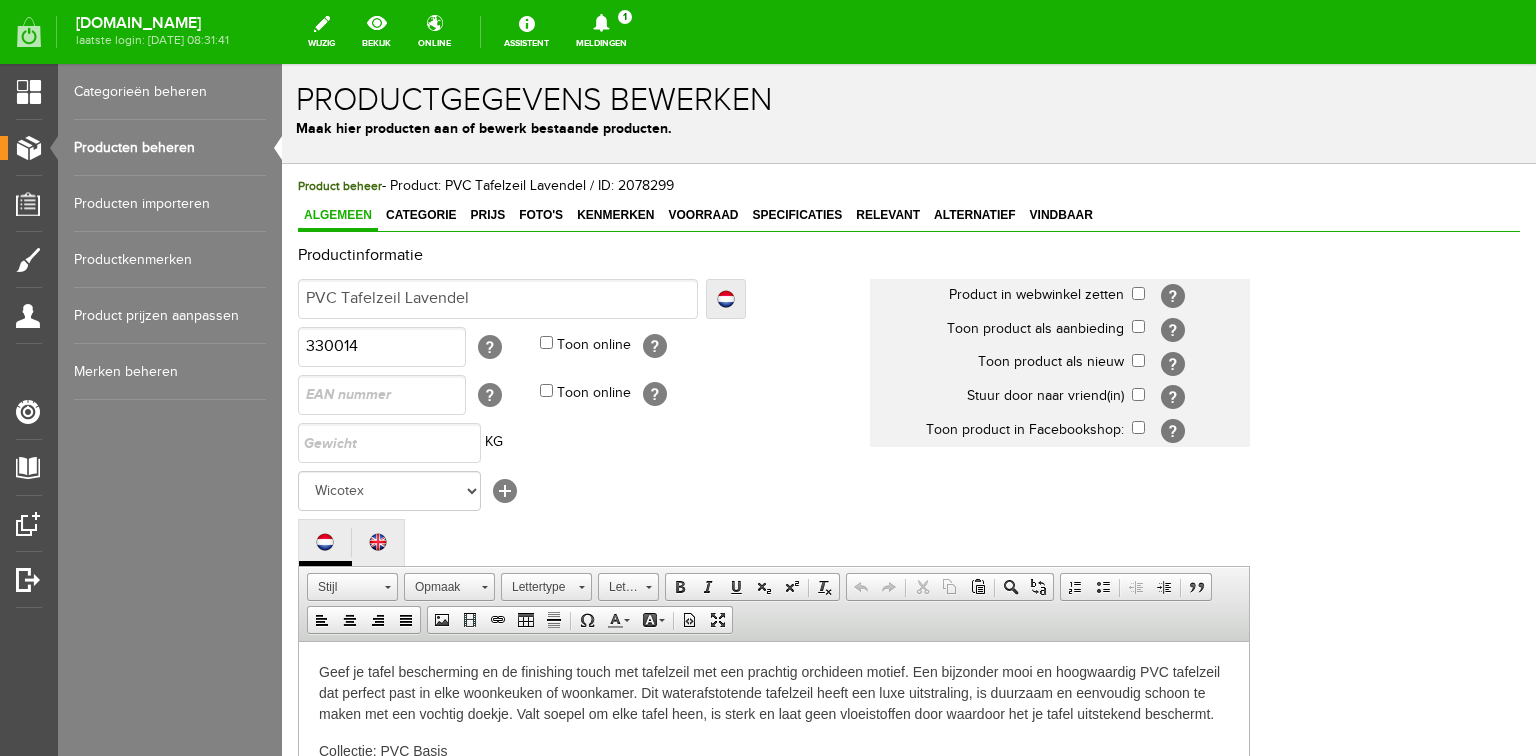 scroll, scrollTop: 0, scrollLeft: 0, axis: both 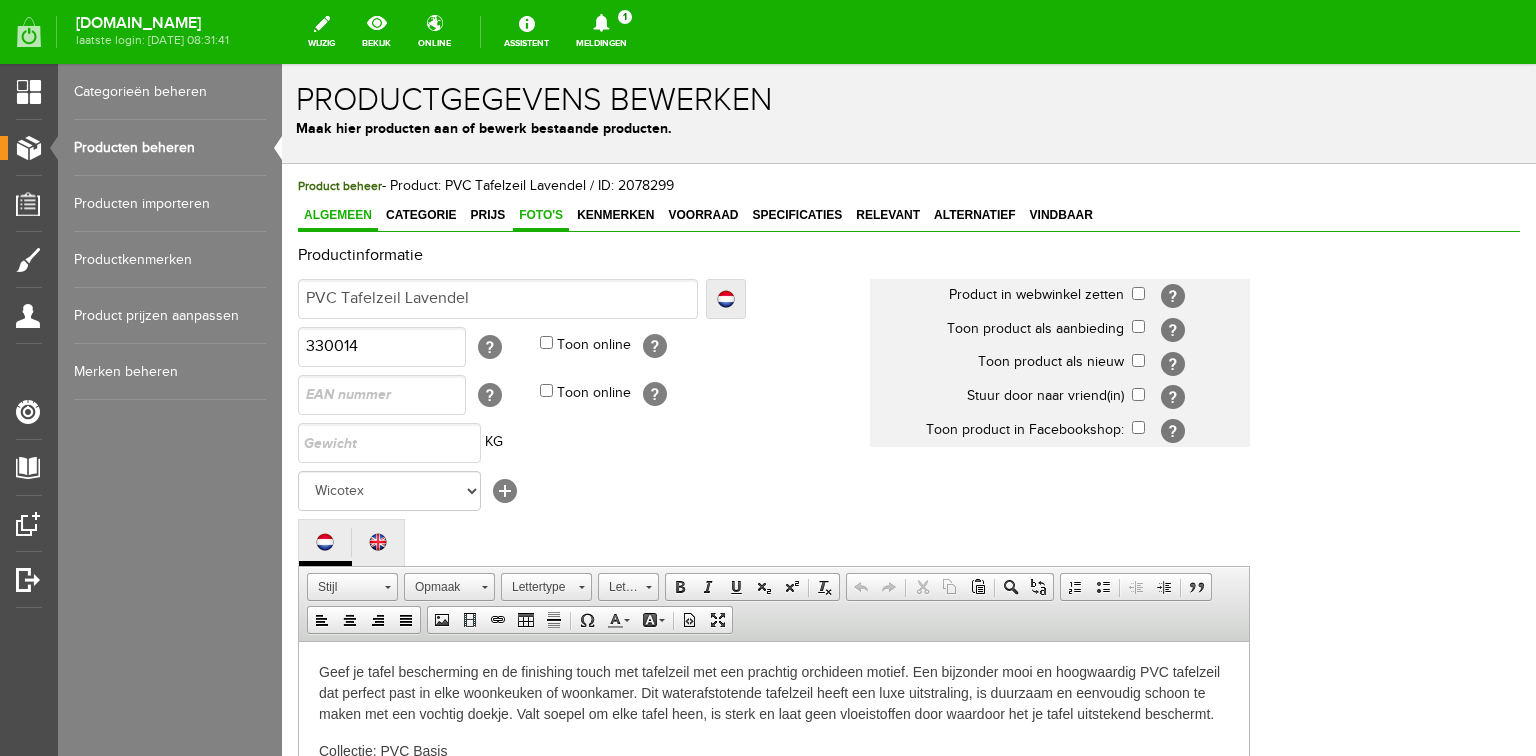 click on "Foto's" at bounding box center (541, 215) 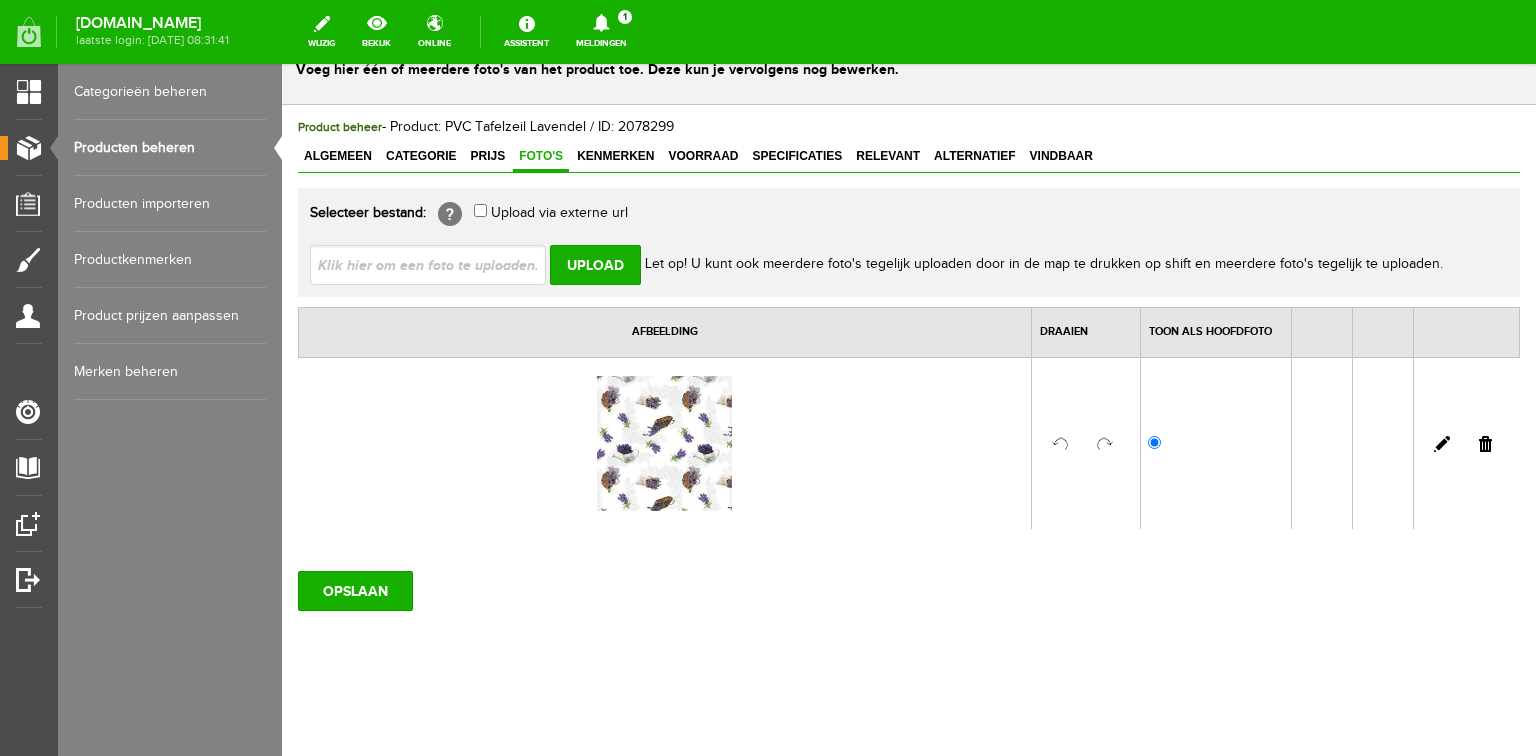 scroll, scrollTop: 60, scrollLeft: 0, axis: vertical 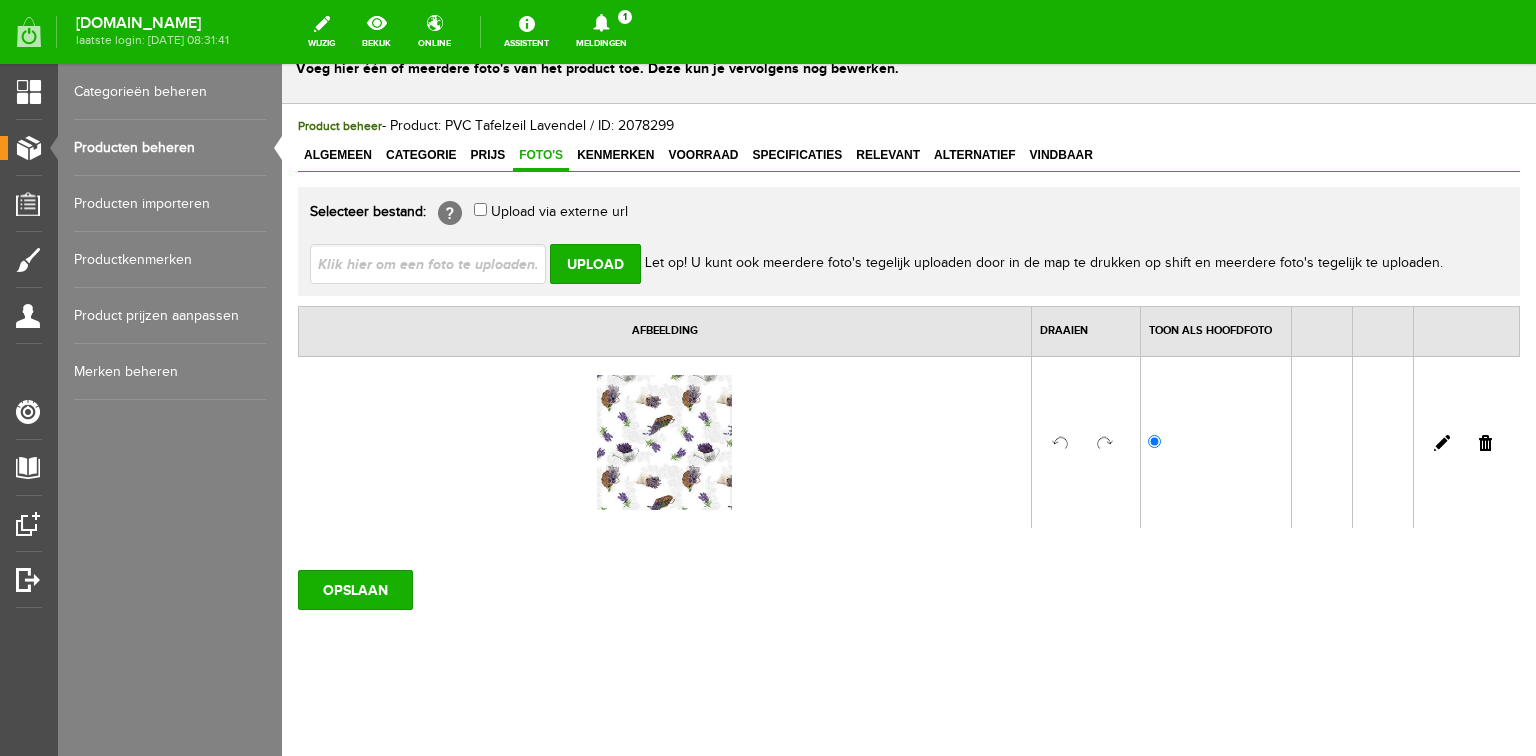 click at bounding box center [664, 442] 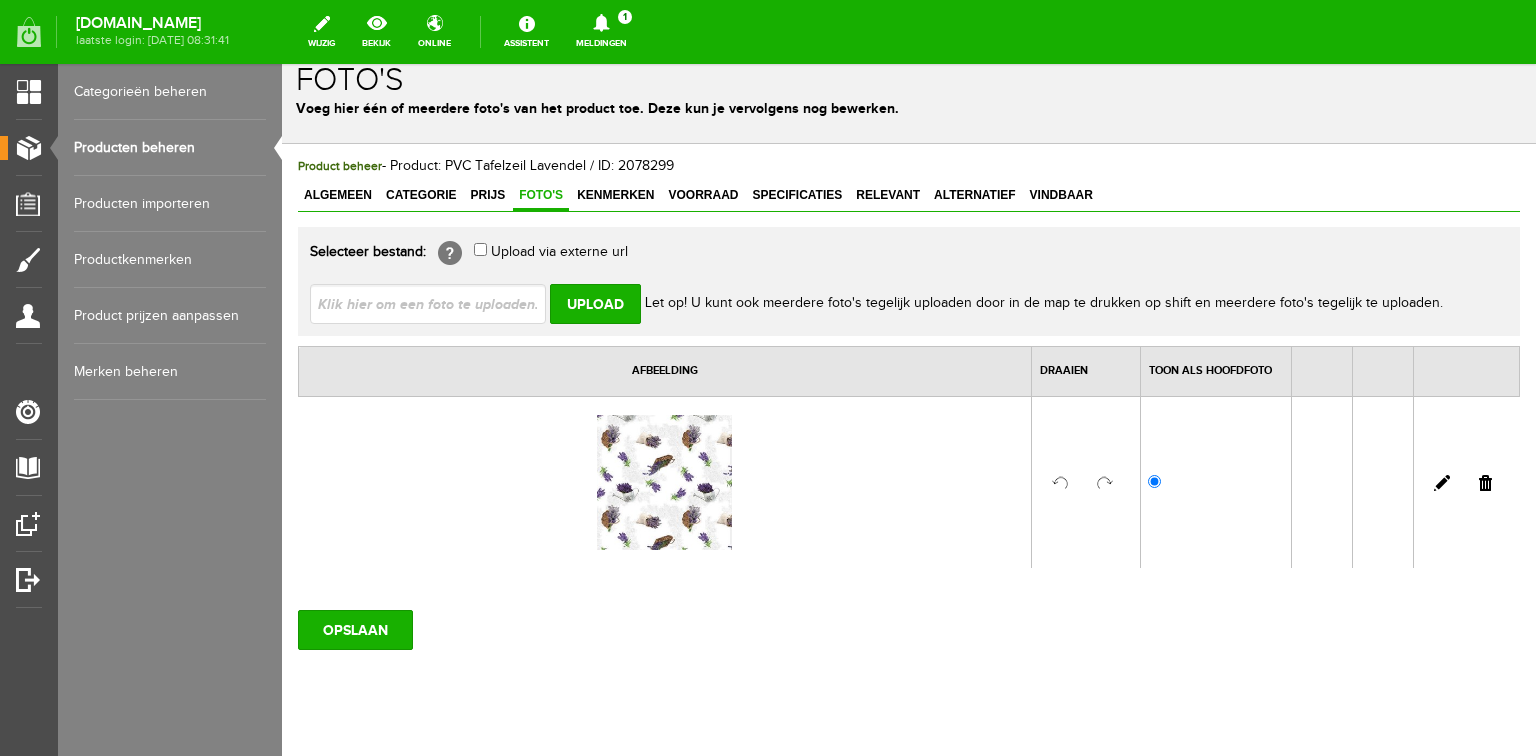 scroll, scrollTop: 0, scrollLeft: 0, axis: both 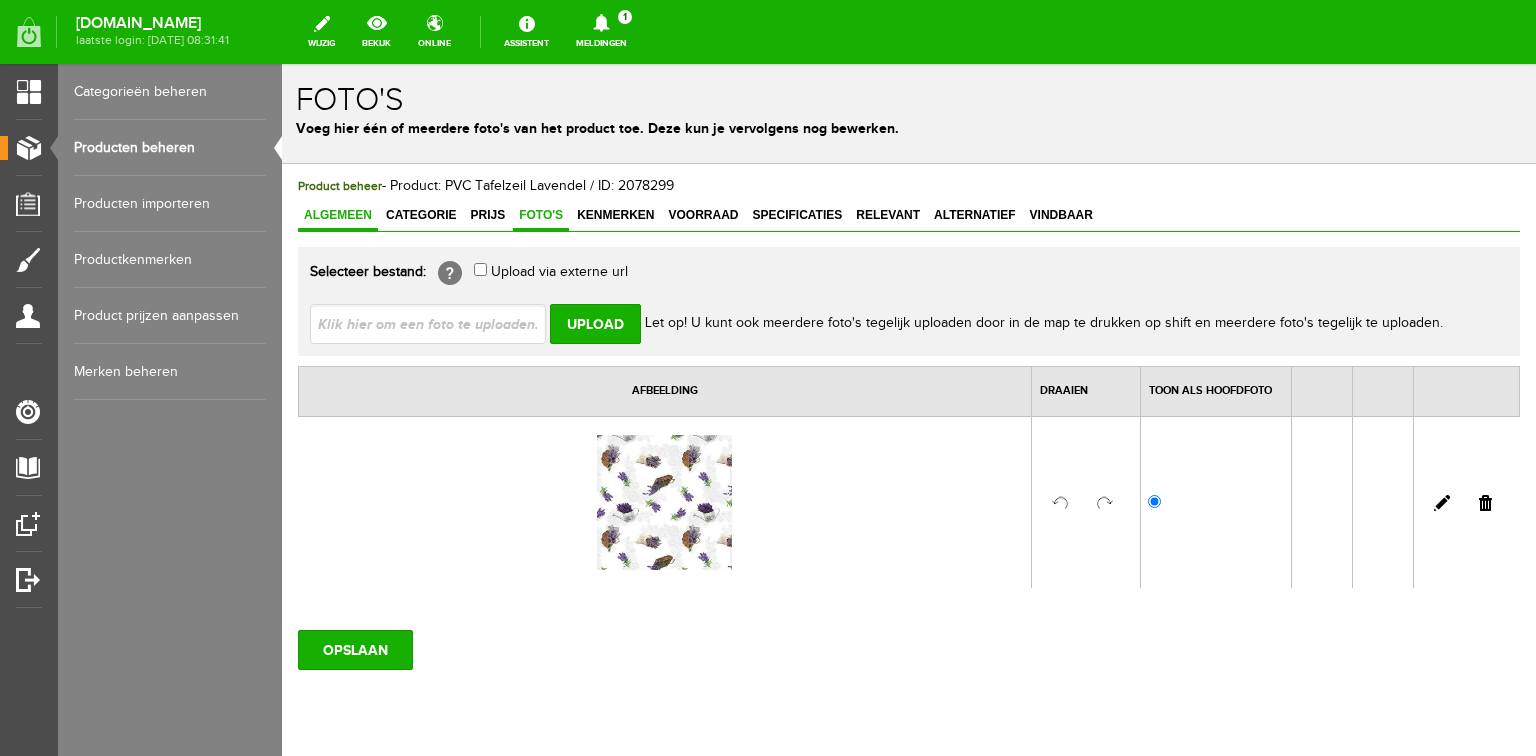 click on "Algemeen" at bounding box center [338, 215] 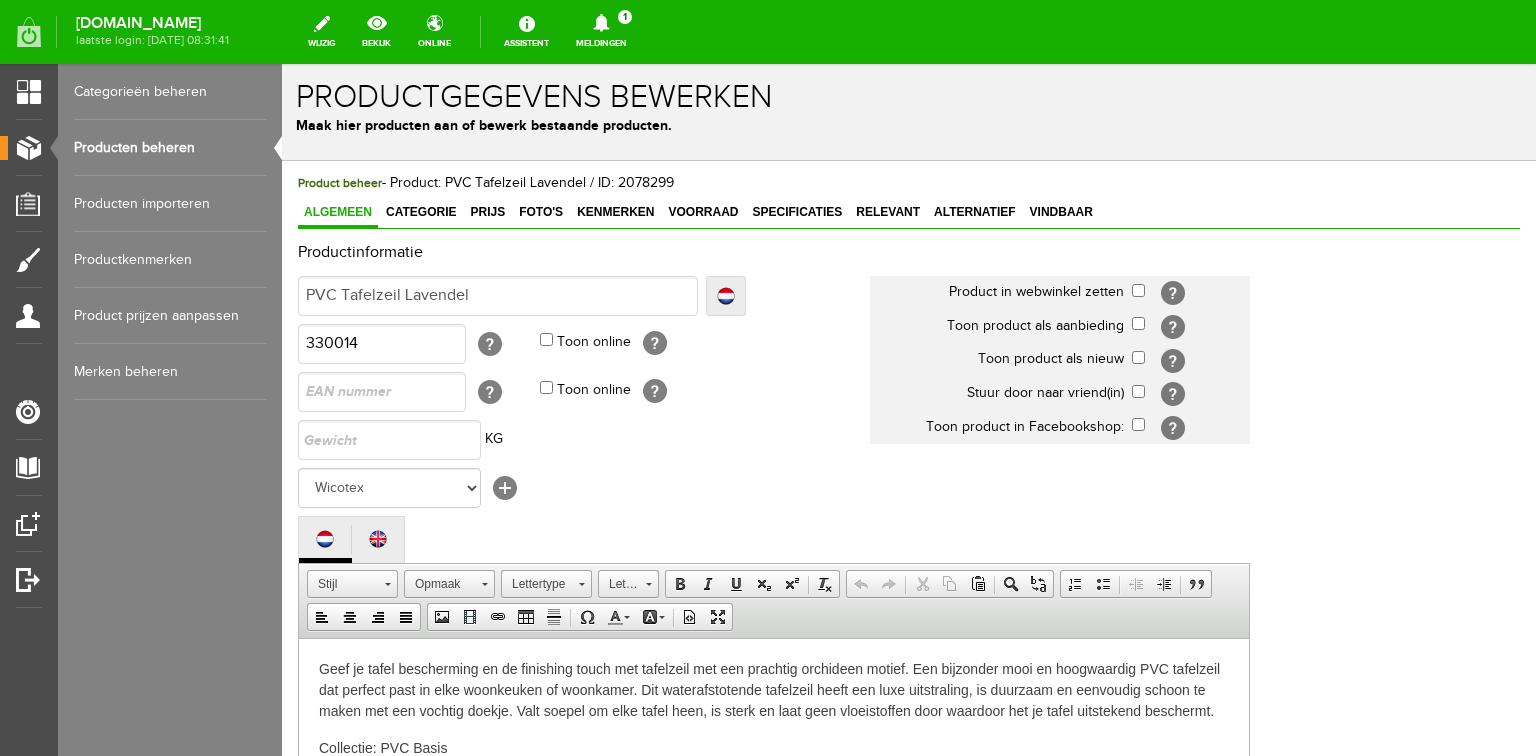 scroll, scrollTop: 0, scrollLeft: 0, axis: both 